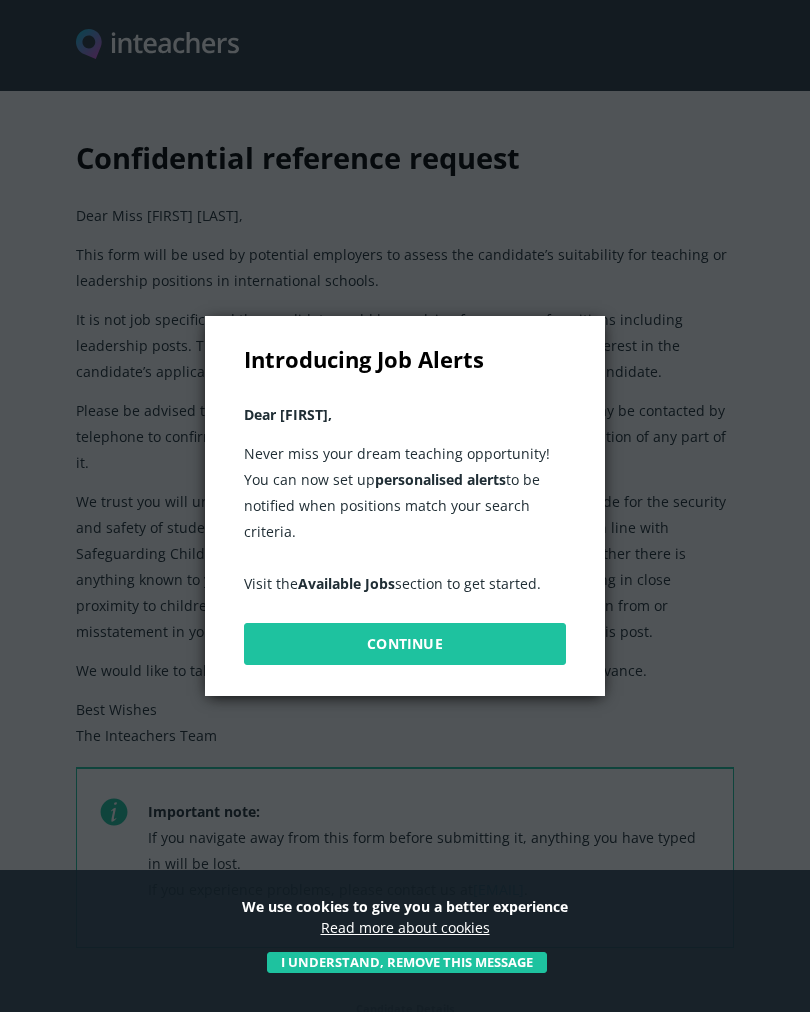 scroll, scrollTop: 0, scrollLeft: 0, axis: both 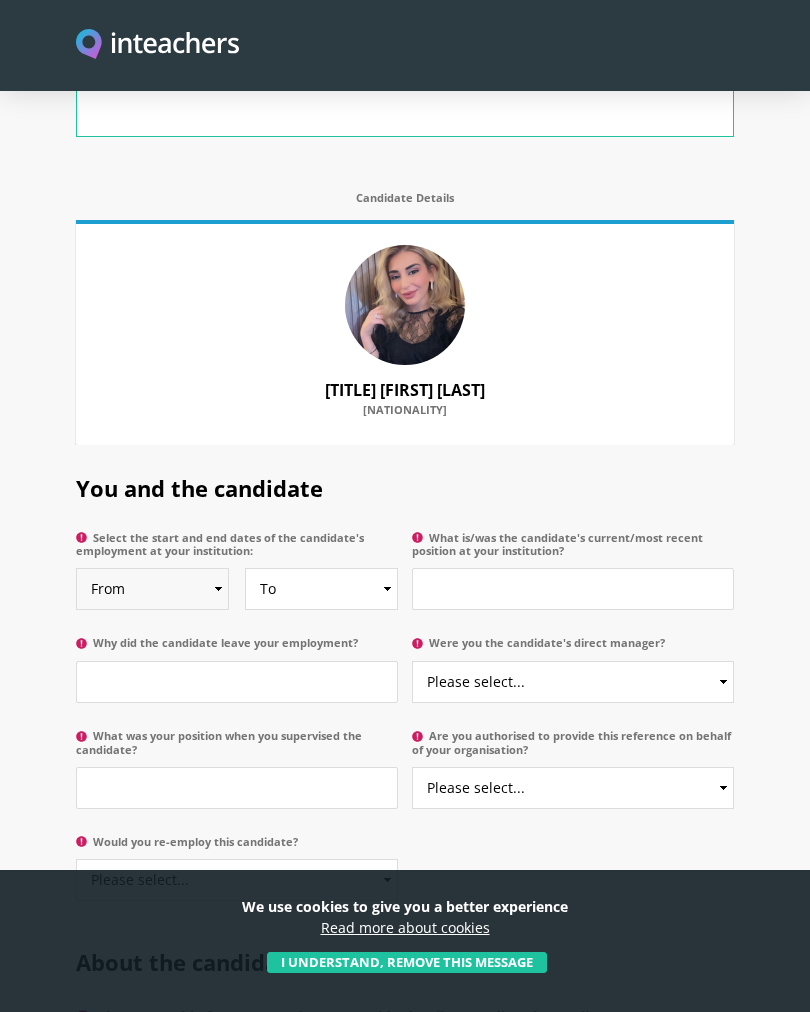 click on "From
2025
2024
2023
2022
2021
2020
2019
2018
2017
2016
2015
2014
2013
2012
2011
2010
2009
2008
2007
2006
2005
2004
2003
2002
2001
2000
1999
1998
1997
1996
1995
1994
1993
1992
1991
1990
1989
1988
1987
1986
1985
1984
1983
1982
1981
1980
1979
1978
1977
1976
1975
1974
1973
1972
1971
1970" at bounding box center [152, 589] 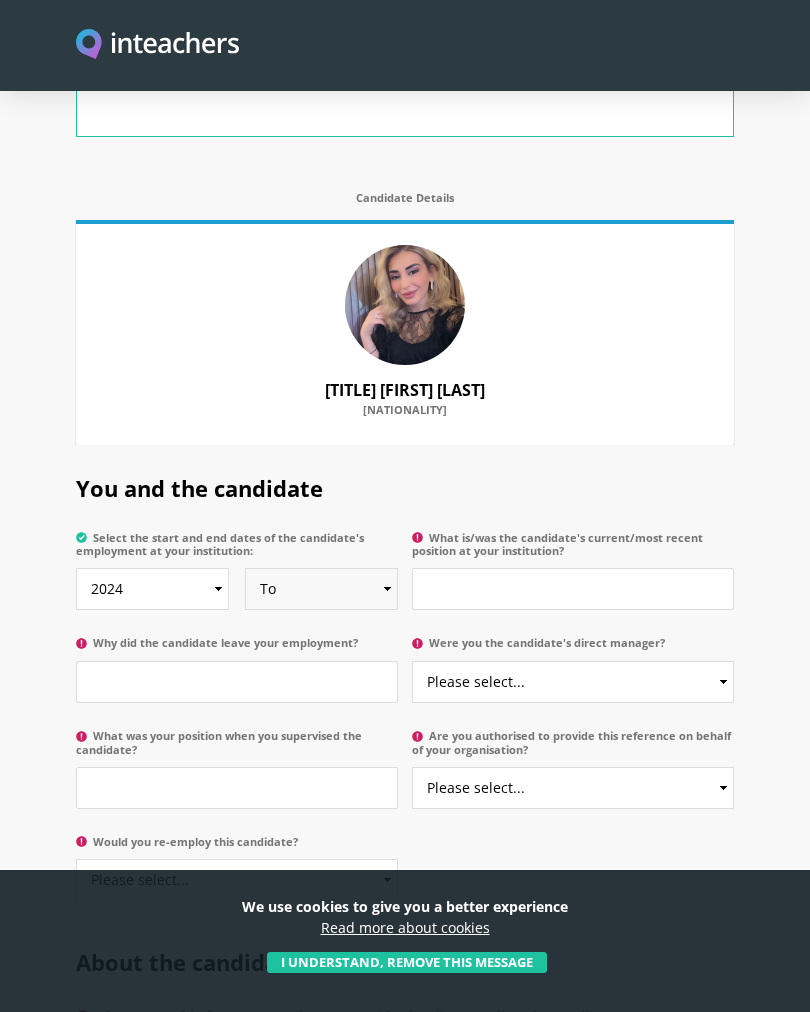 click on "To
Currently
2025
2024
2023
2022
2021
2020
2019
2018
2017
2016
2015
2014
2013
2012
2011
2010
2009
2008
2007
2006
2005
2004
2003
2002
2001
2000
1999
1998
1997
1996
1995
1994
1993
1992
1991
1990
1989
1988
1987
1986
1985
1984
1983
1982
1981
1980
1979
1978
1977
1976
1975
1974
1973
1972
1971
1970" at bounding box center [321, 589] 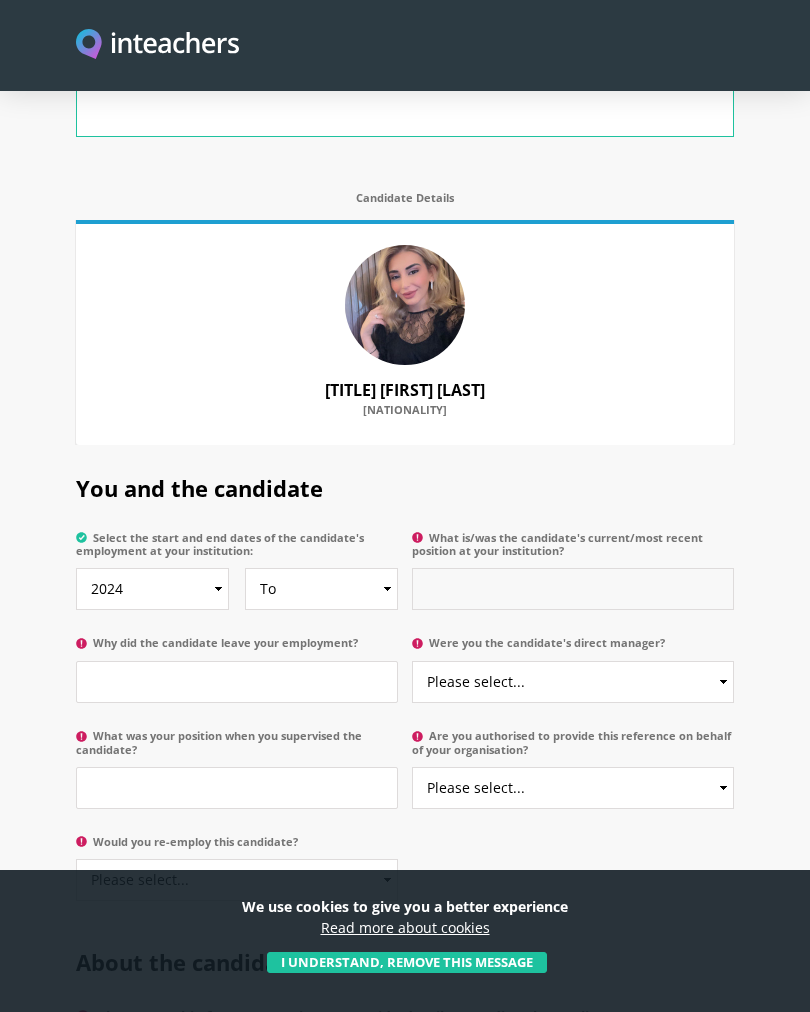 click on "What is/was the candidate's current/most recent position at your institution?" at bounding box center (573, 589) 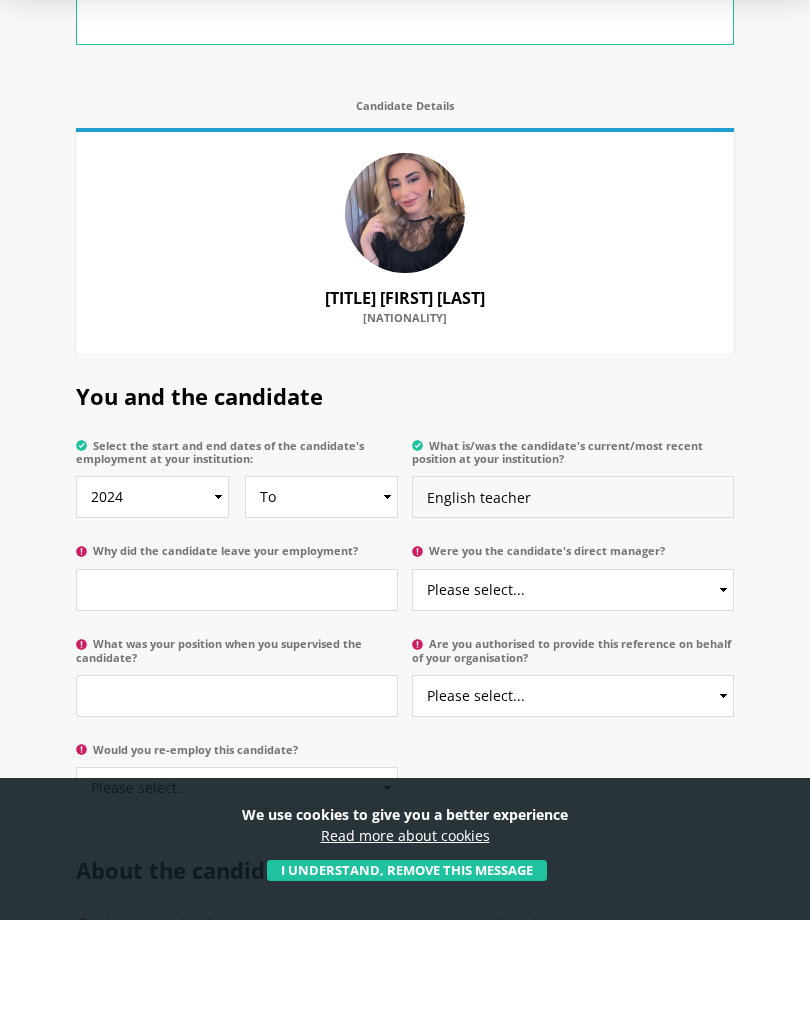 type on "English teacher" 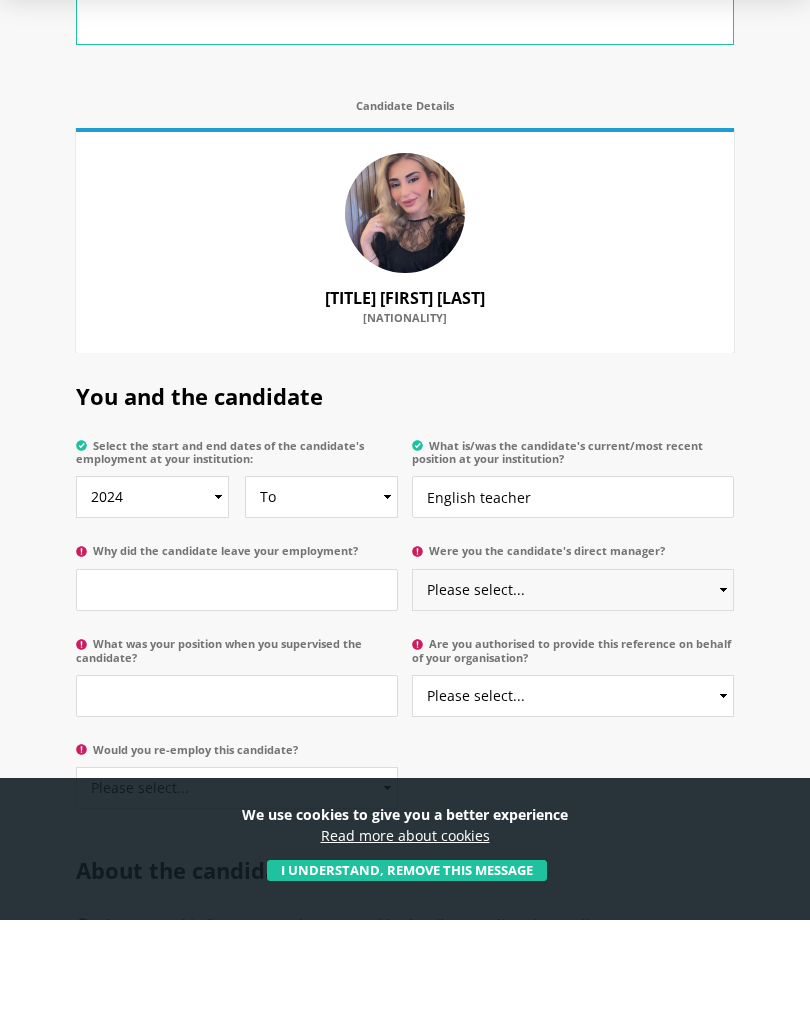 click on "Please select... Yes
No" at bounding box center (573, 682) 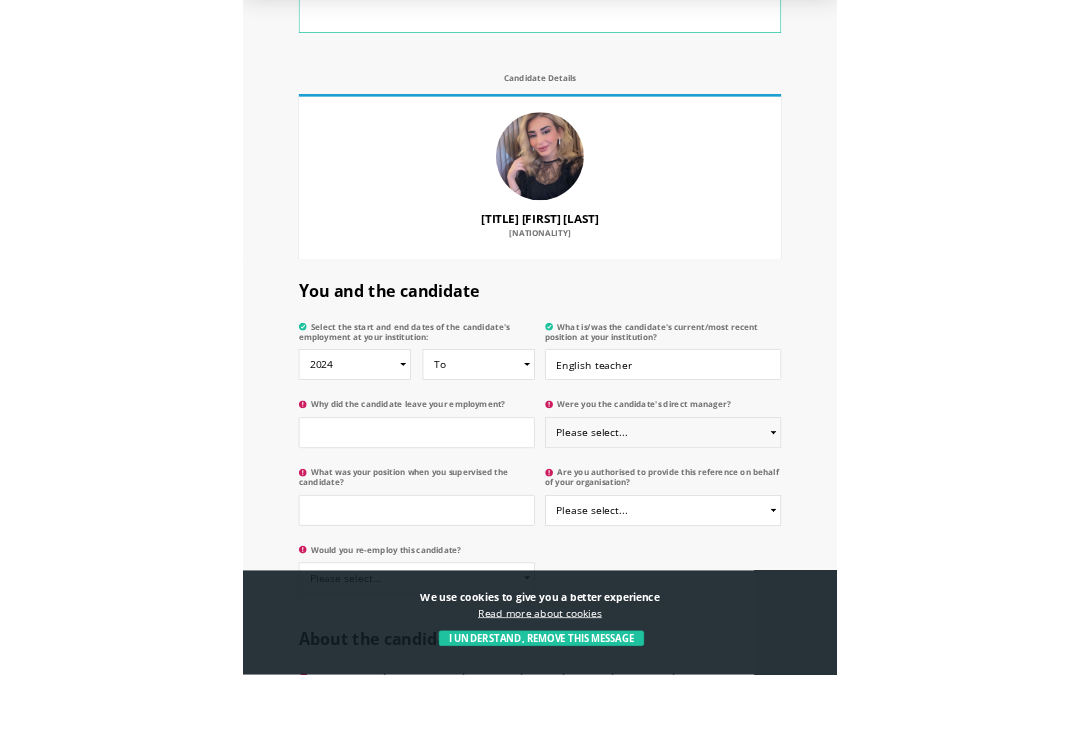 scroll, scrollTop: 903, scrollLeft: 0, axis: vertical 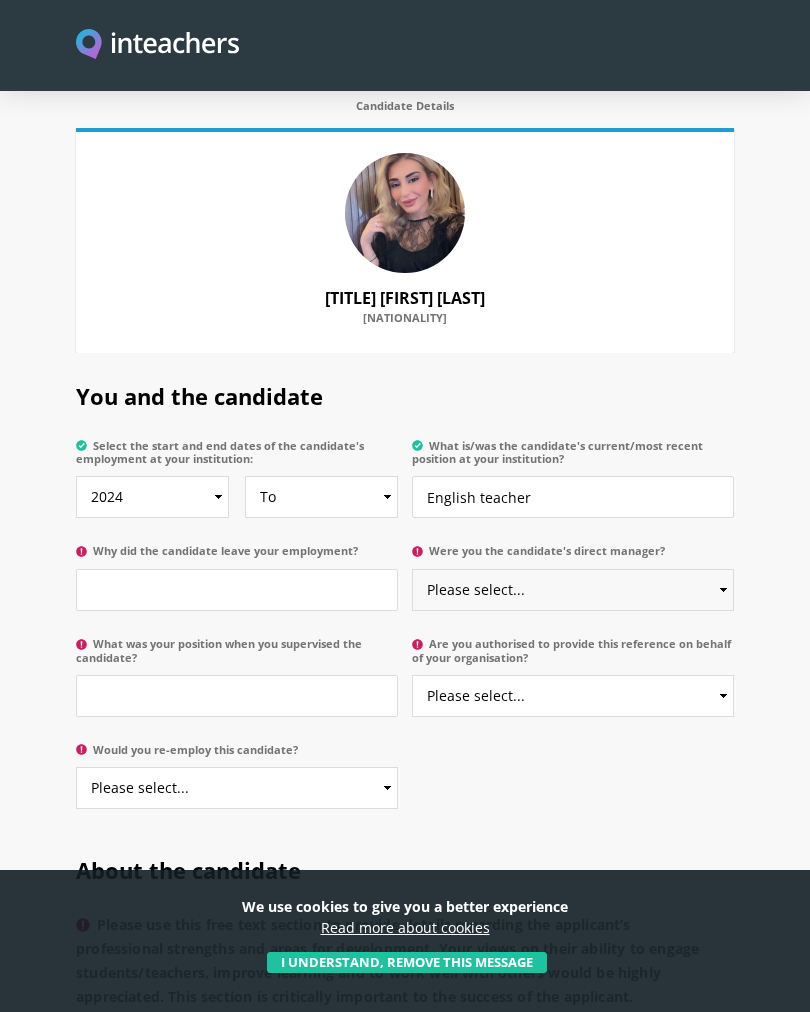 select on "Yes" 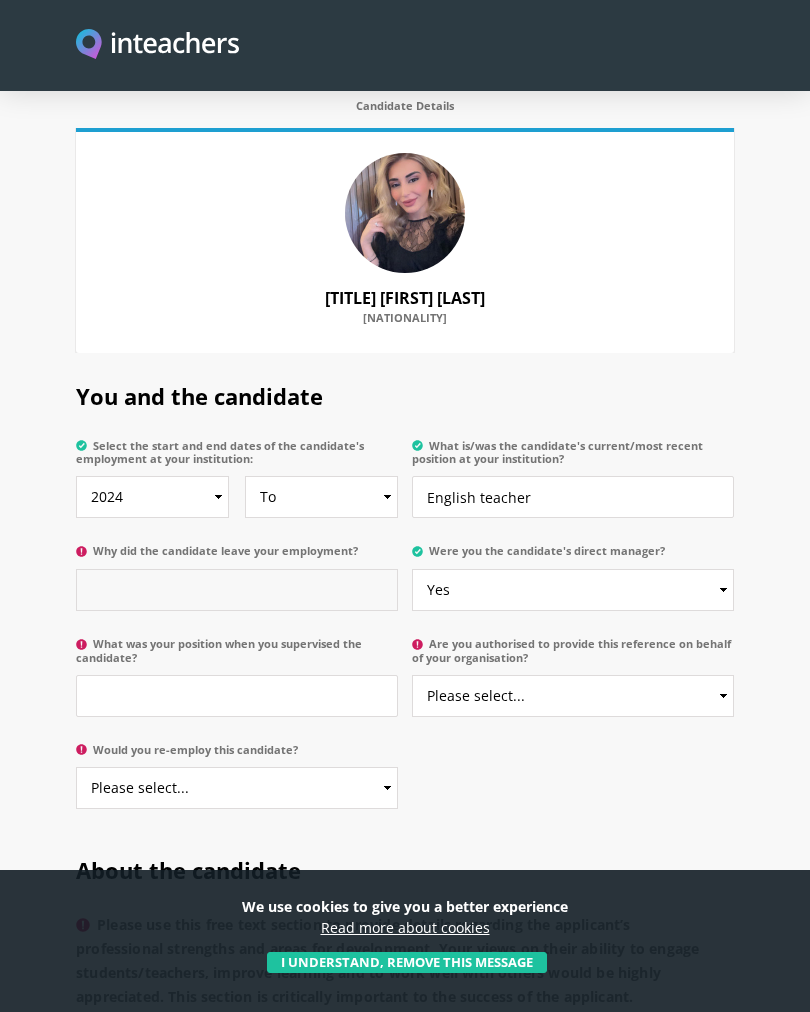 click on "Why did the candidate leave your employment?" at bounding box center (237, 590) 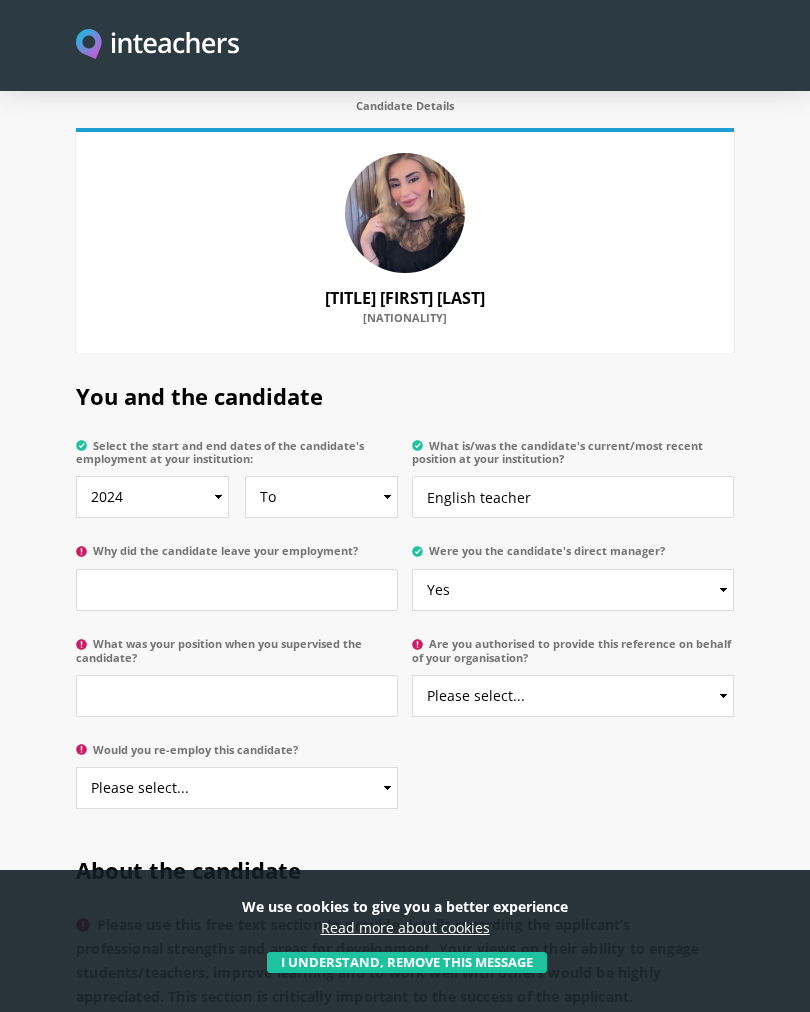 click on "Why did the candidate leave your employment?" at bounding box center (237, 556) 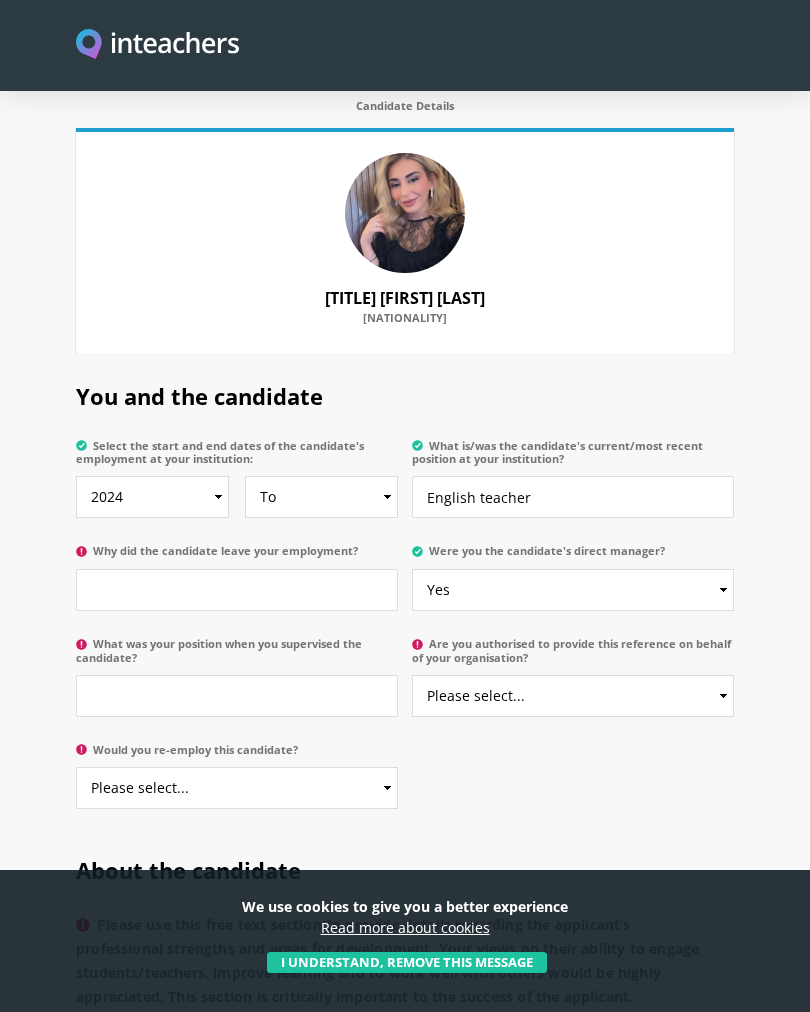click on "Why did the candidate leave your employment?" at bounding box center [237, 556] 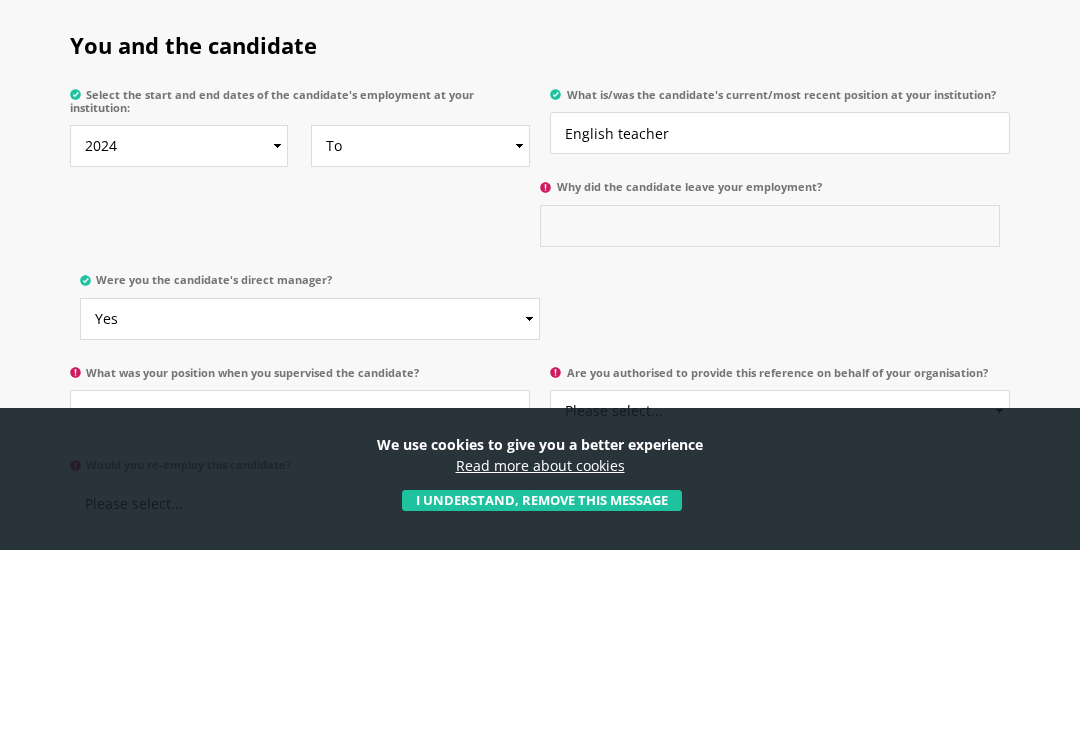 paste on "She left the position to relocate abroad with her husband for personal reasons" 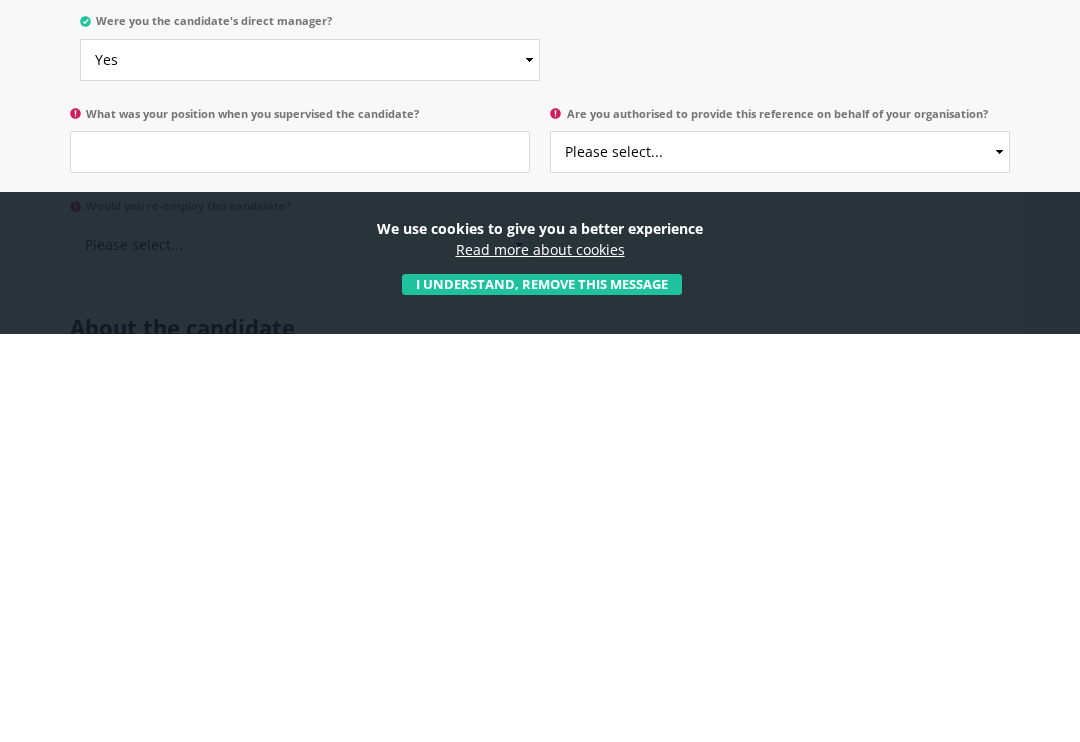 scroll, scrollTop: 947, scrollLeft: 0, axis: vertical 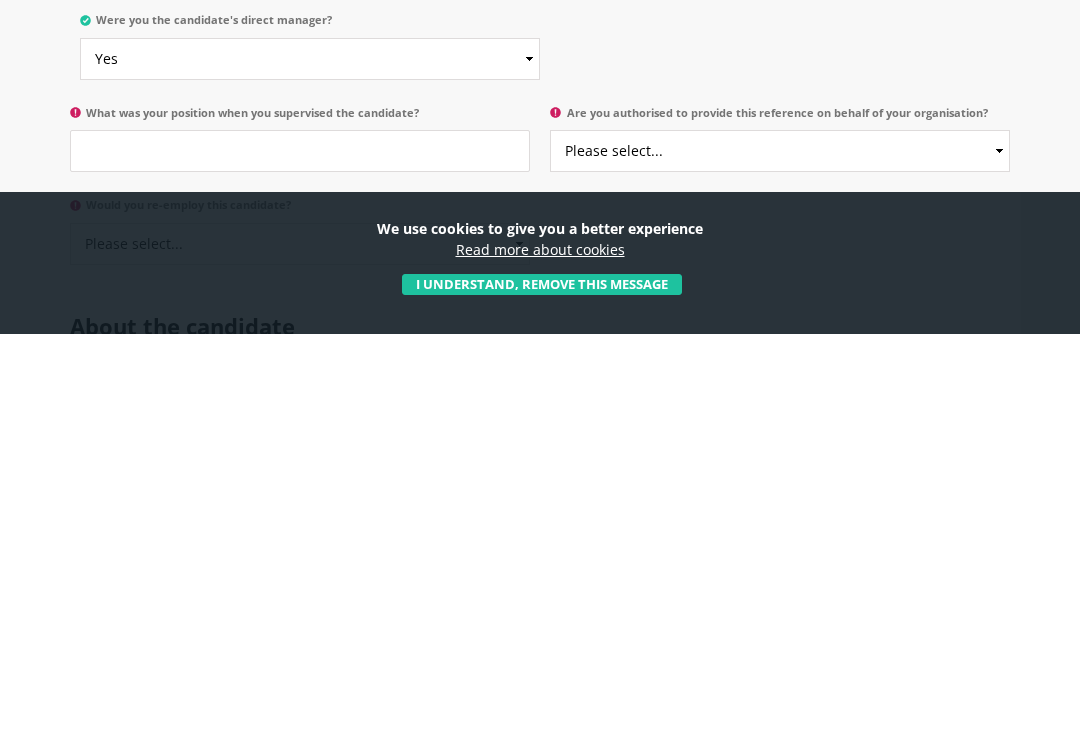type on "She left the position to relocate abroad with her husband for personal reasonsSupervisor" 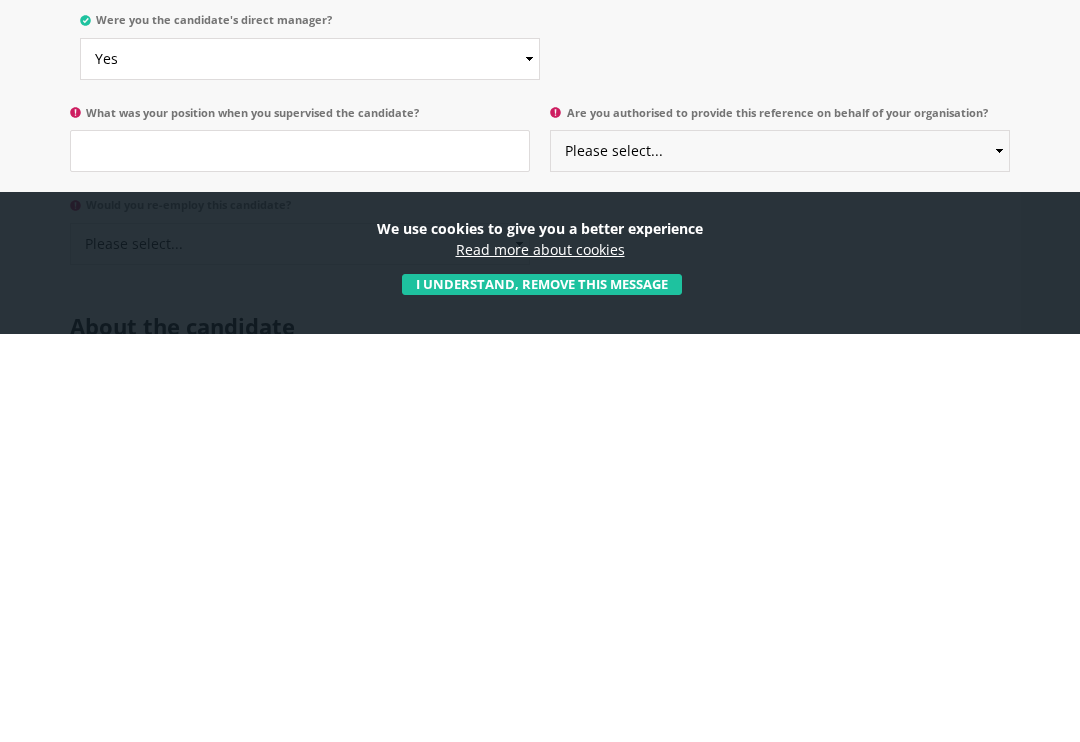 click on "Please select... Yes
No" at bounding box center [780, 559] 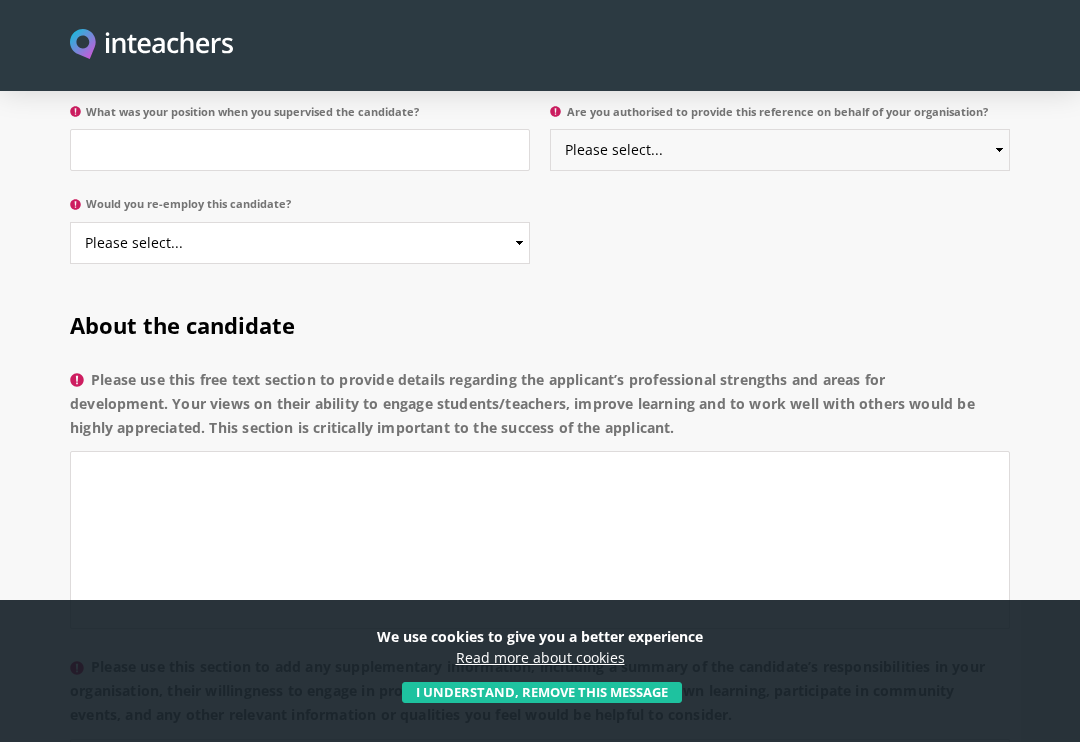 select on "Yes" 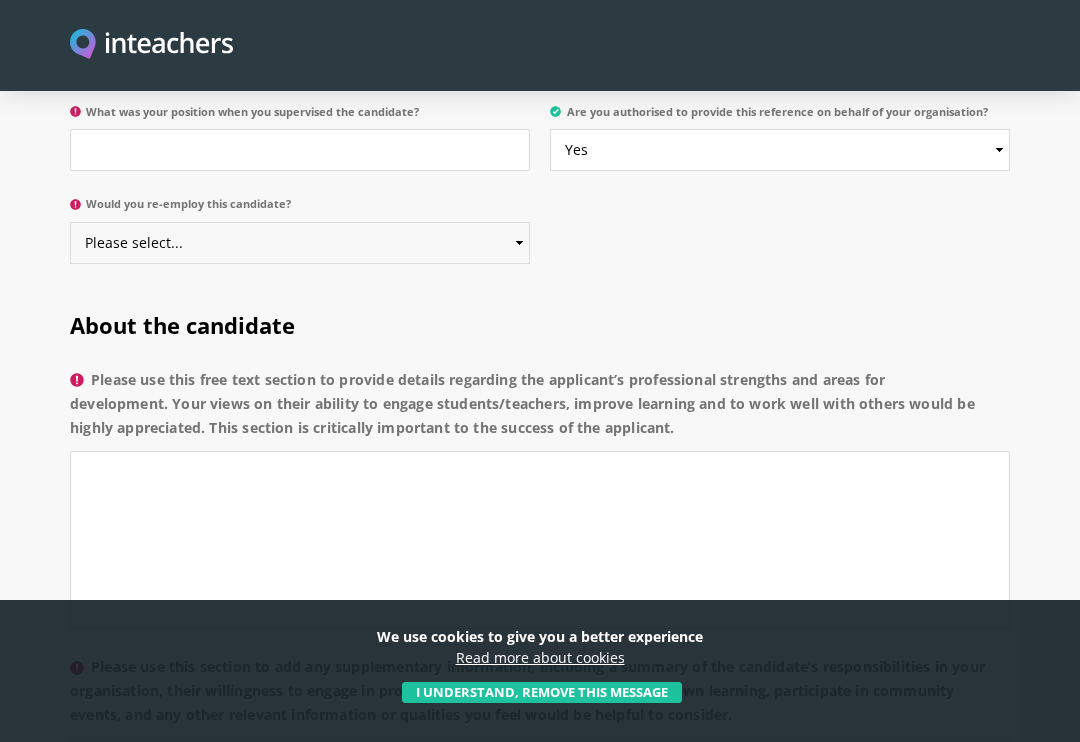 click on "Please select... Yes
No" at bounding box center [300, 243] 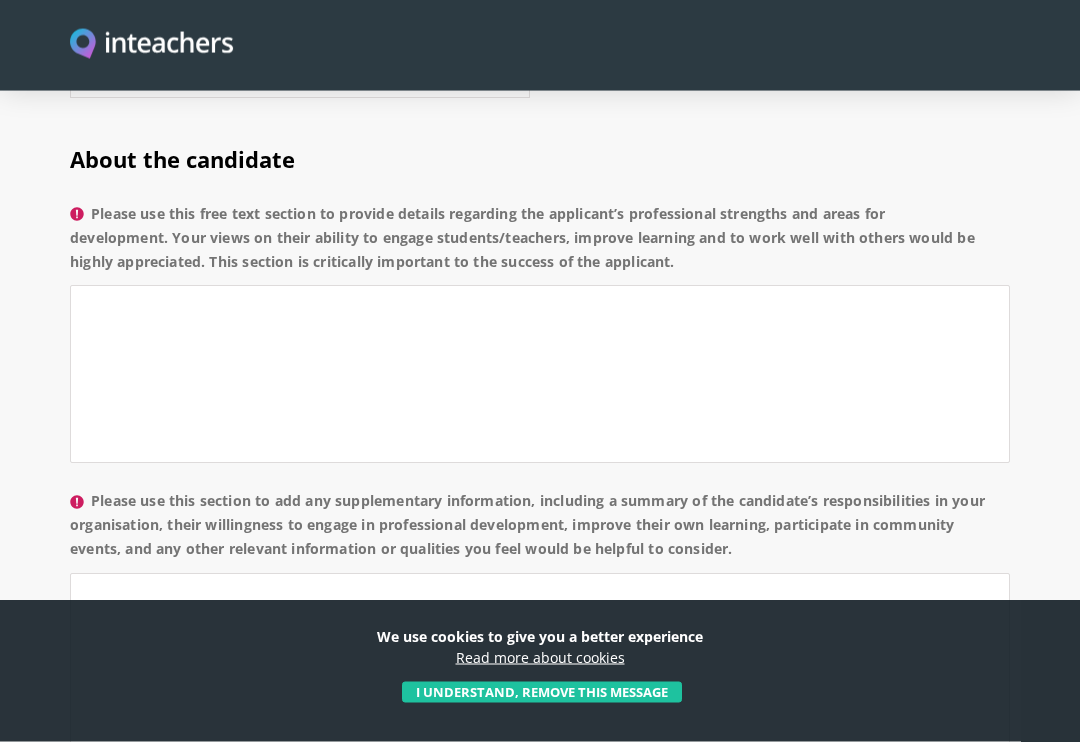 scroll, scrollTop: 1522, scrollLeft: 0, axis: vertical 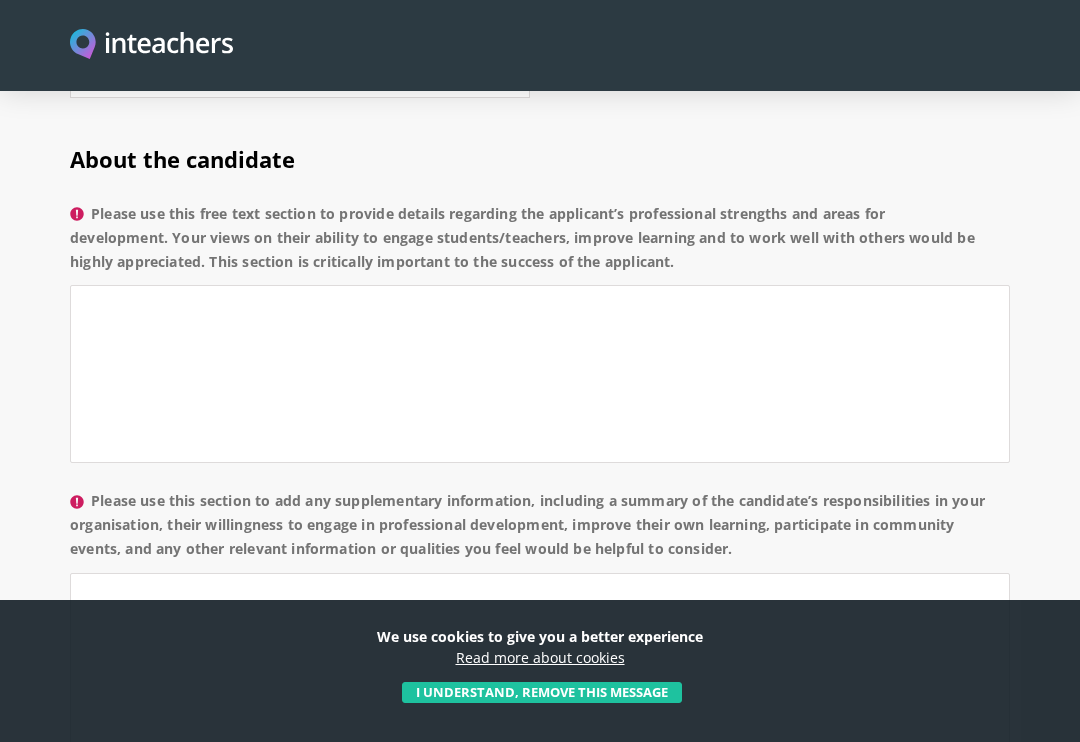 click on "Please use this free text section to provide details regarding the applicant’s professional strengths and areas for development. Your views on their ability to engage students/teachers, improve learning and to work well with others would be highly appreciated. This section is critically important to the success of the applicant." at bounding box center [540, 244] 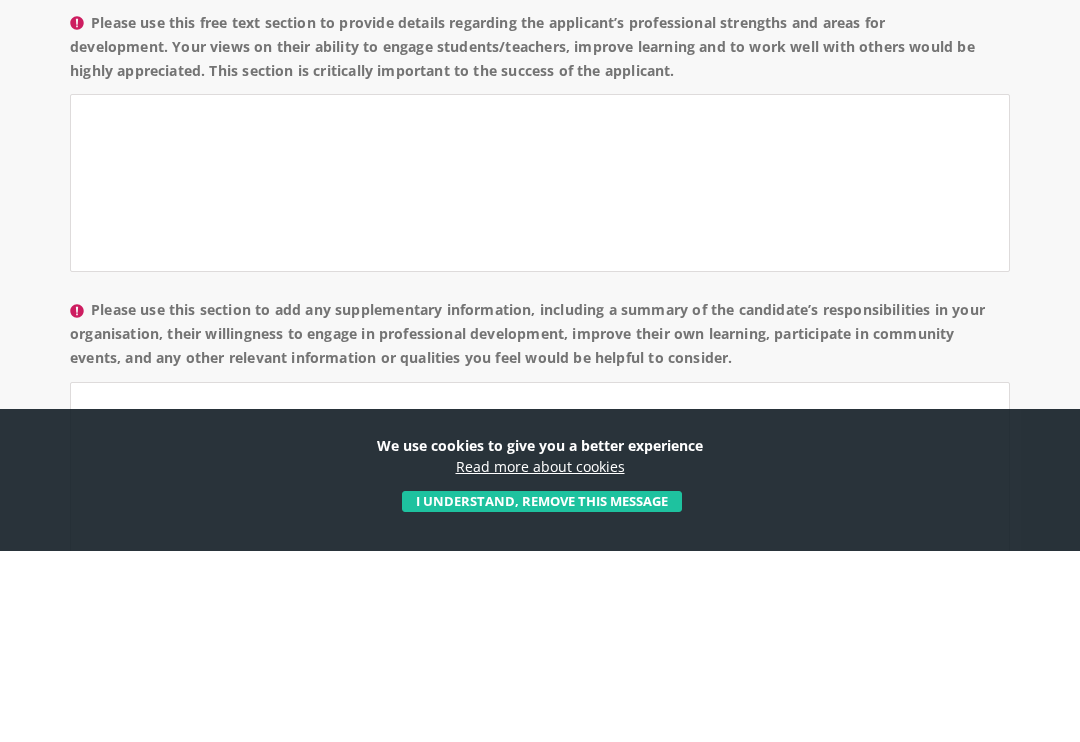 click on "About the candidate
Please use this free text section to provide details regarding the applicant’s professional strengths and areas for development. Your views on their ability to engage students/teachers, improve learning and to work well with others would be highly appreciated. This section is critically important to the success of the applicant.
Please use this section to add any supplementary information, including a summary of the candidate’s responsibilities in your organisation, their willingness to engage in professional development, improve their own learning, participate in community events, and any other relevant information or qualities you feel would be helpful to consider.
What three words spring to mind when this candidate’s name is mentioned?" at bounding box center [540, 570] 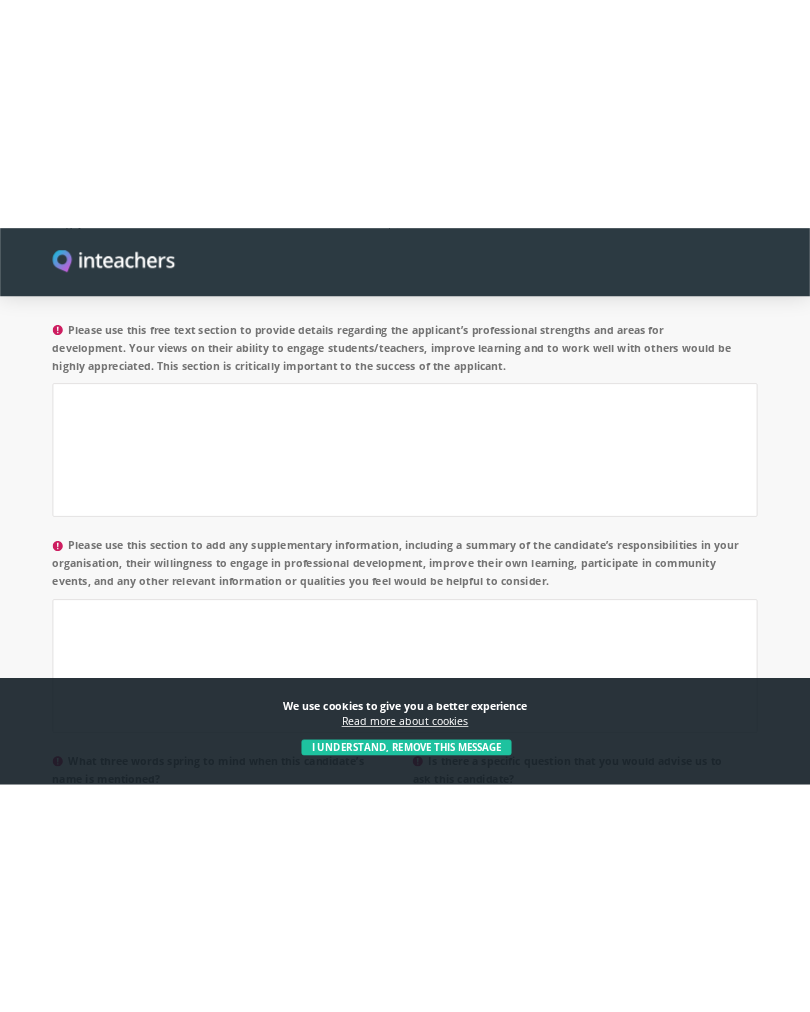 scroll, scrollTop: 1602, scrollLeft: 0, axis: vertical 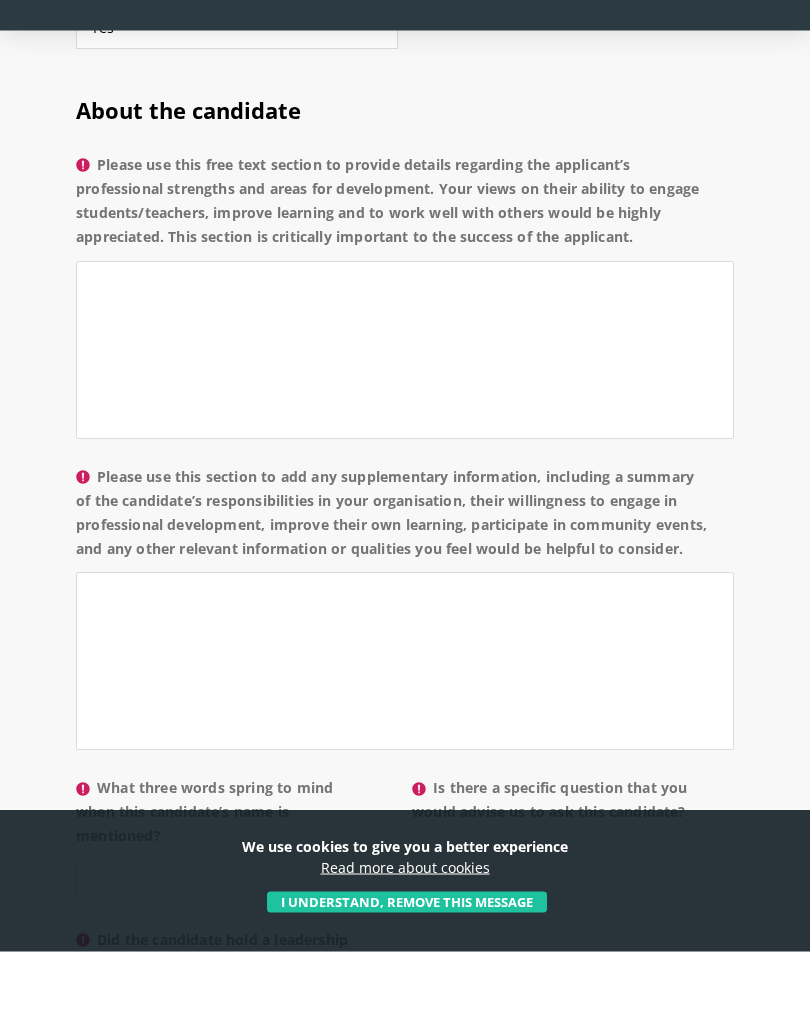 click on "I understand, remove this message" at bounding box center [407, 963] 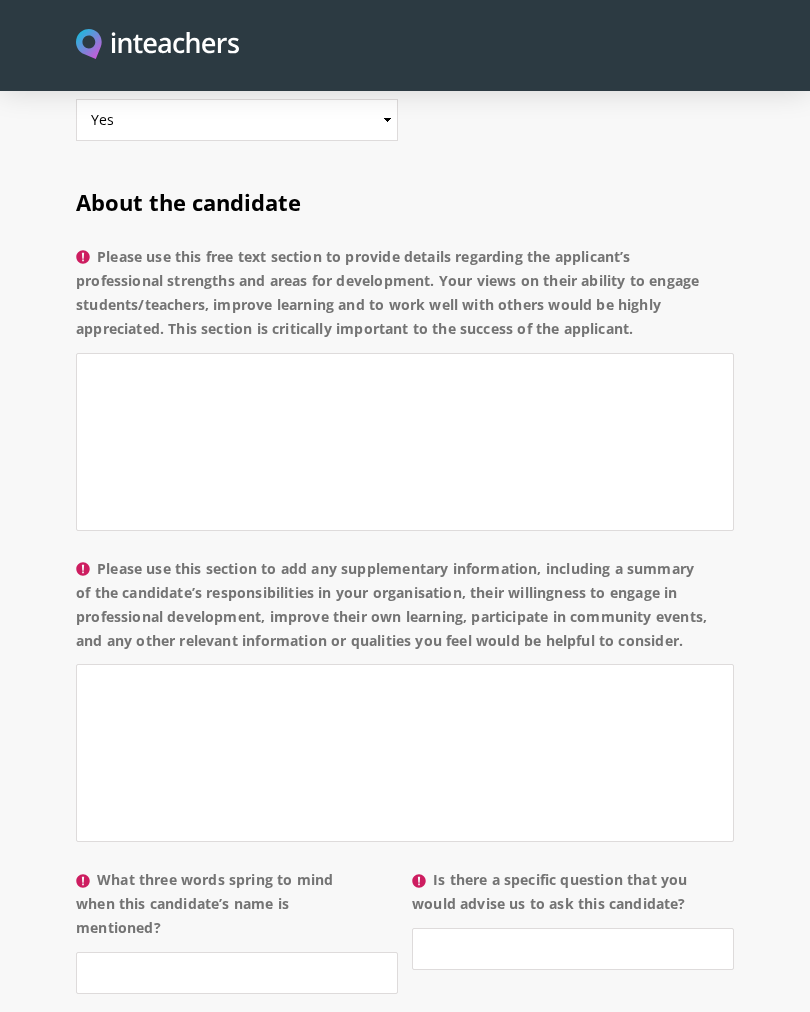 scroll, scrollTop: 1559, scrollLeft: 0, axis: vertical 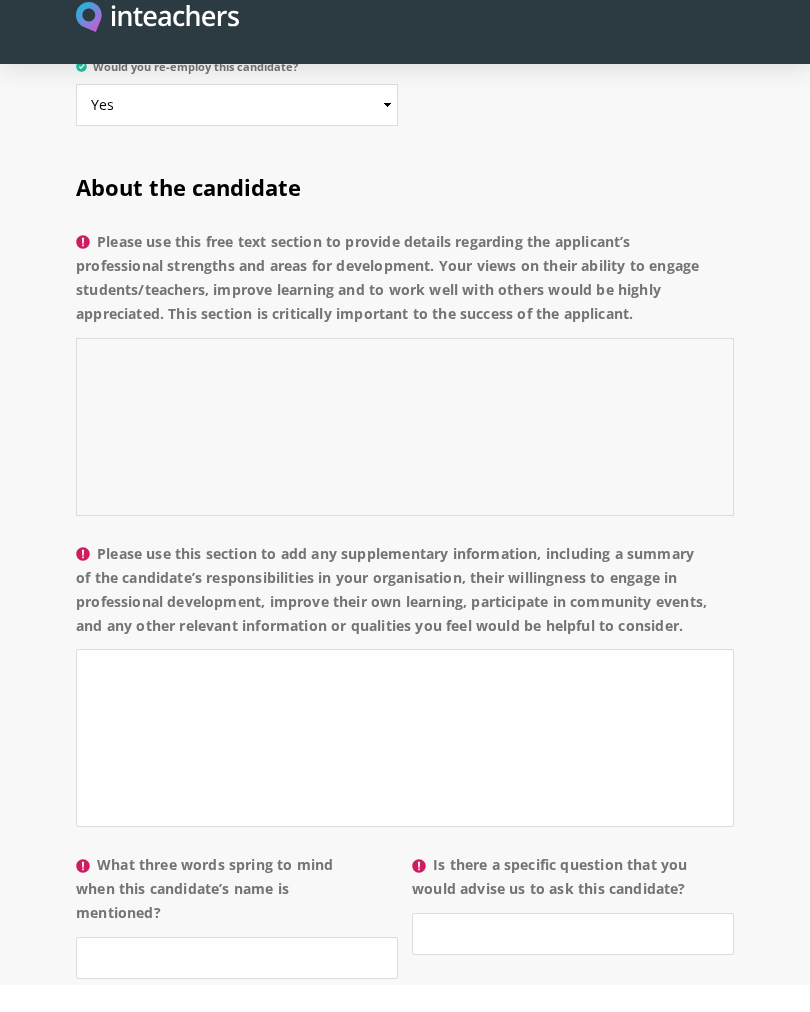 click on "Please use this free text section to provide details regarding the applicant’s professional strengths and areas for development. Your views on their ability to engage students/teachers, improve learning and to work well with others would be highly appreciated. This section is critically important to the success of the applicant." at bounding box center [405, 454] 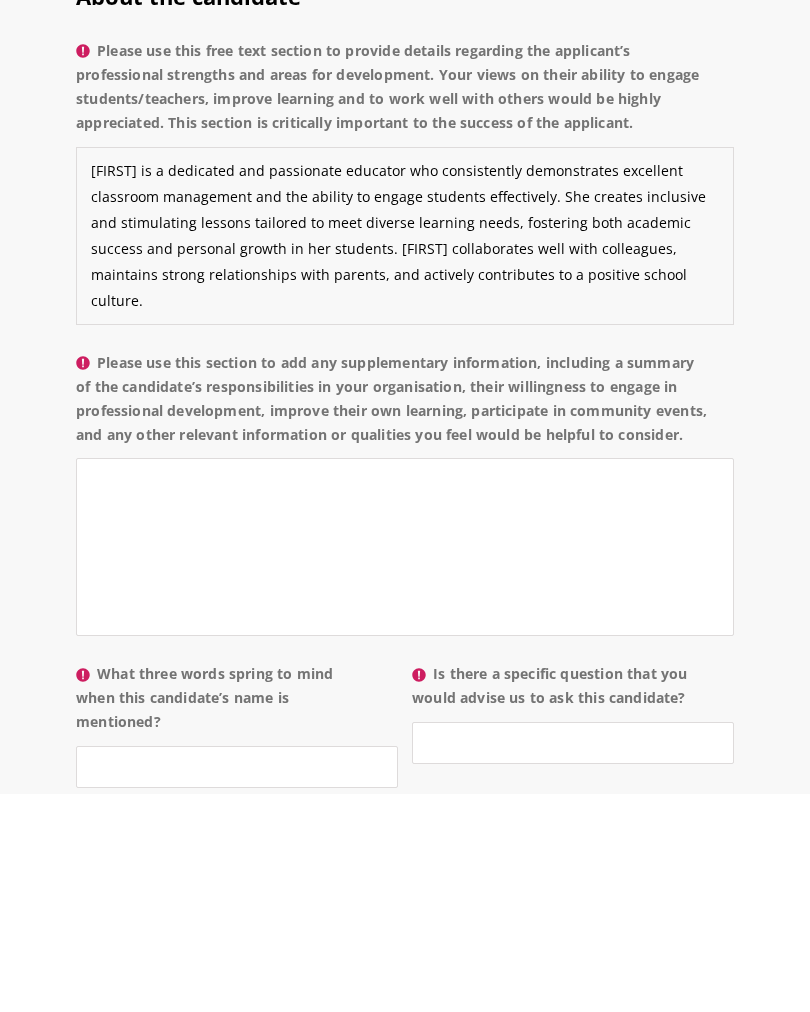 scroll, scrollTop: 1777, scrollLeft: 0, axis: vertical 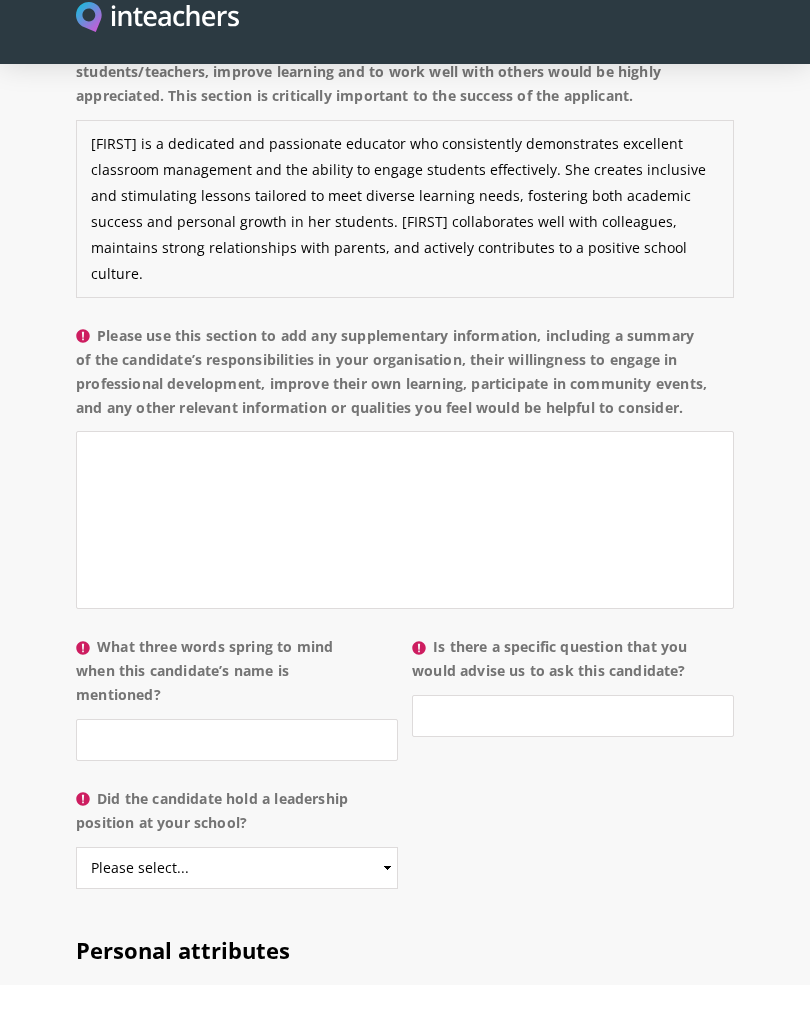 type on "[FIRST] is a dedicated and passionate educator who consistently demonstrates excellent classroom management and the ability to engage students effectively. She creates inclusive and stimulating lessons tailored to meet diverse learning needs, fostering both academic success and personal growth in her students. [FIRST] collaborates well with colleagues, maintains strong relationships with parents, and actively contributes to a positive school culture." 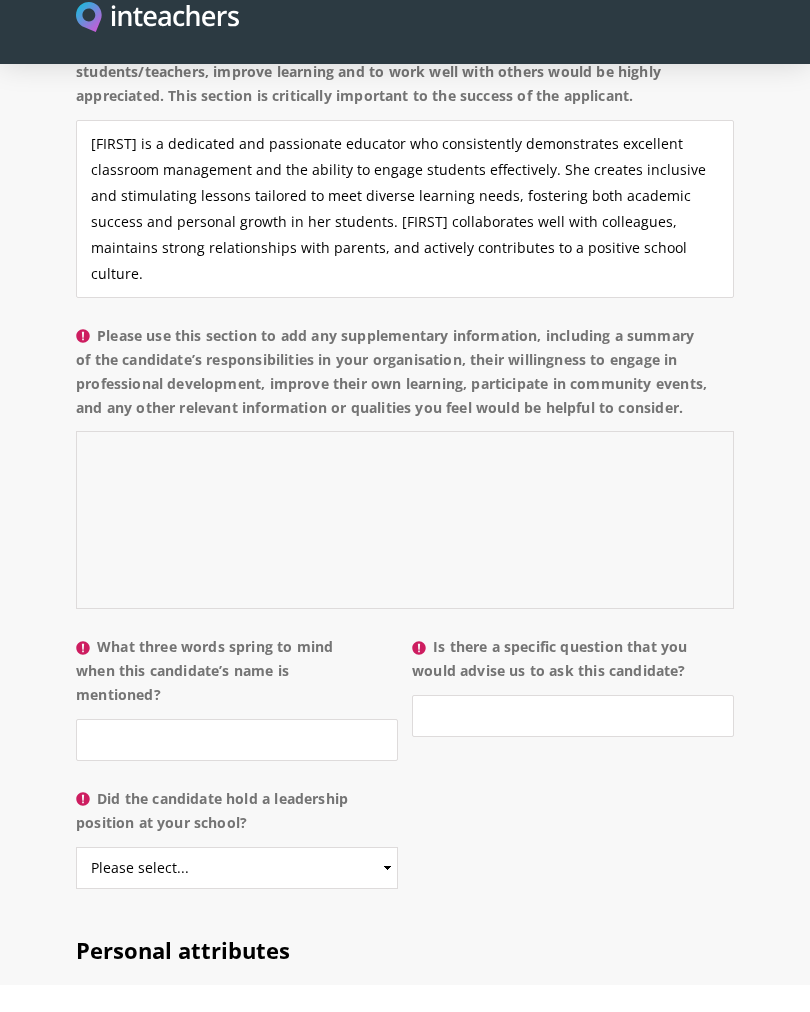 click on "Please use this section to add any supplementary information, including a summary of the candidate’s responsibilities in your organisation, their willingness to engage in professional development, improve their own learning, participate in community events, and any other relevant information or qualities you feel would be helpful to consider." at bounding box center (405, 547) 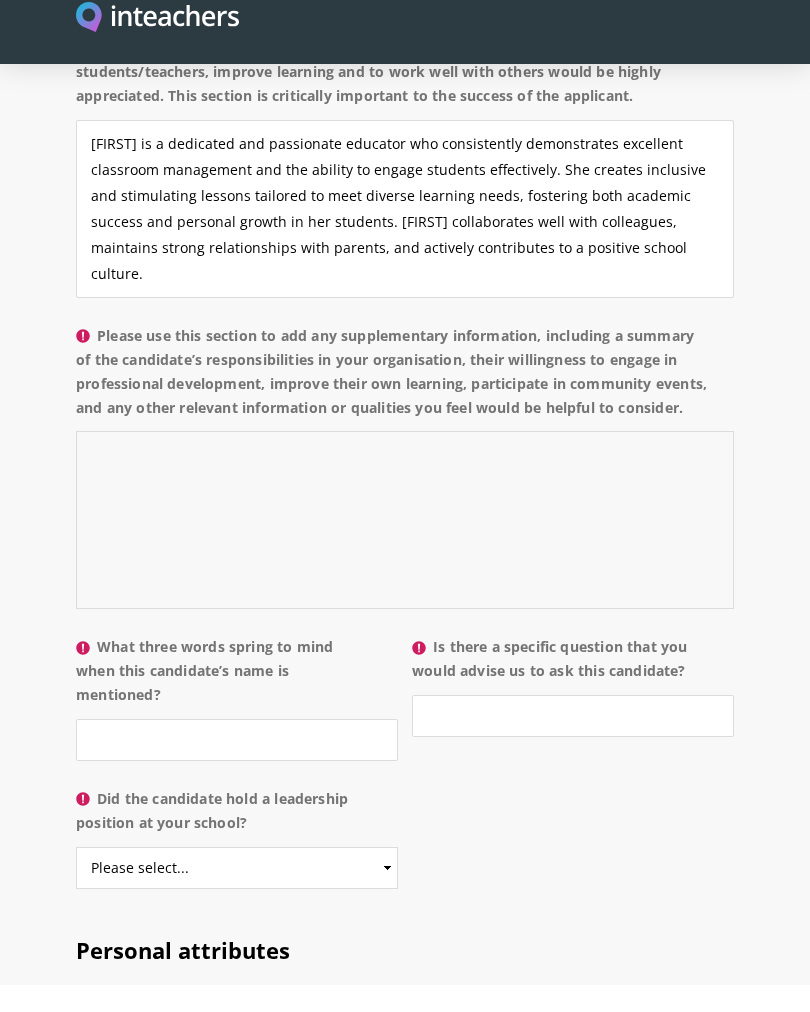 click on "Please use this section to add any supplementary information, including a summary of the candidate’s responsibilities in your organisation, their willingness to engage in professional development, improve their own learning, participate in community events, and any other relevant information or qualities you feel would be helpful to consider." at bounding box center [405, 547] 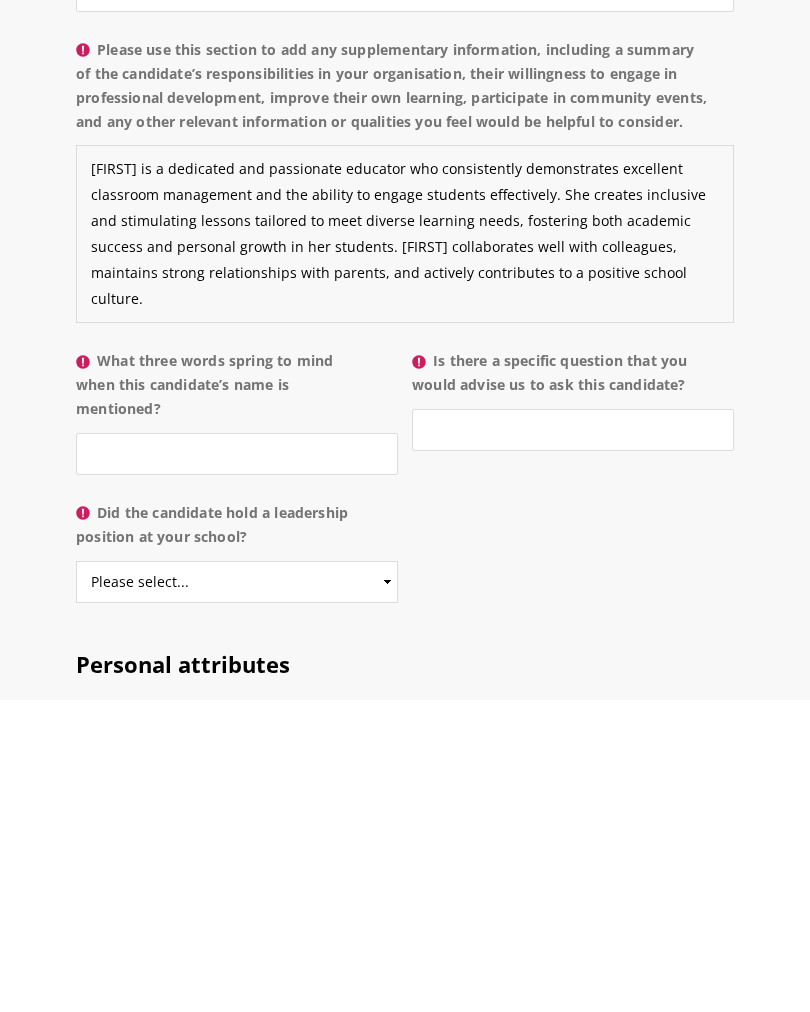 type on "[FIRST] is a dedicated and passionate educator who consistently demonstrates excellent classroom management and the ability to engage students effectively. She creates inclusive and stimulating lessons tailored to meet diverse learning needs, fostering both academic success and personal growth in her students. [FIRST] collaborates well with colleagues, maintains strong relationships with parents, and actively contributes to a positive school culture." 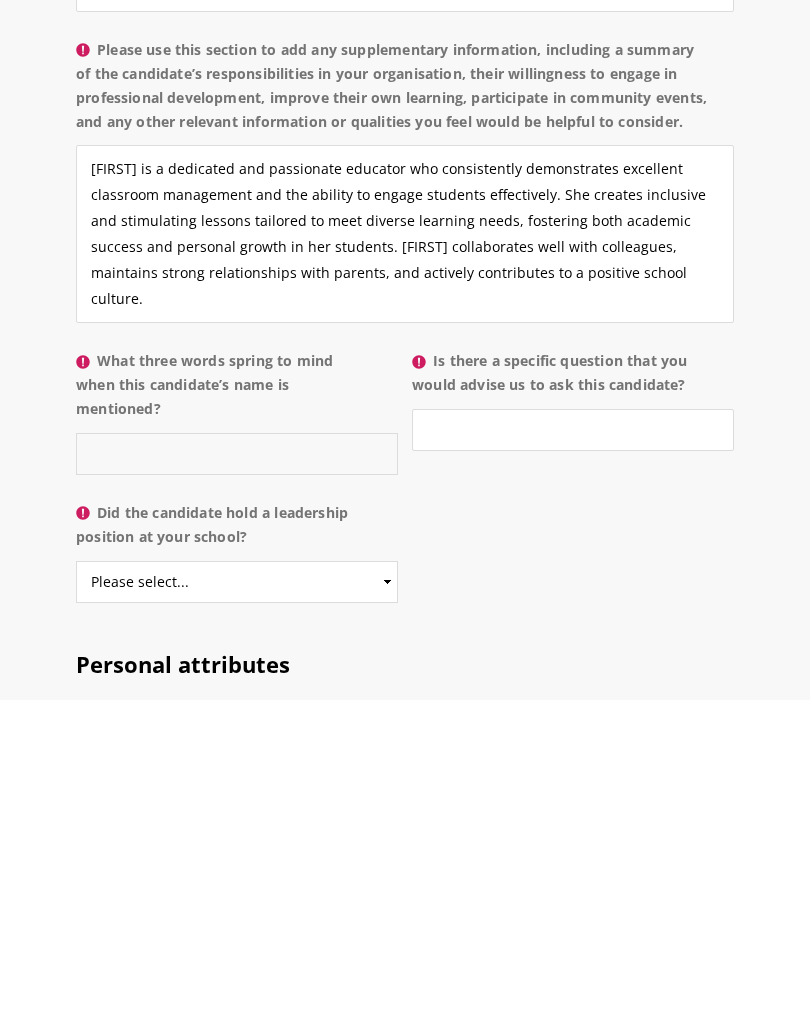click on "What three words spring to mind when this candidate’s name is mentioned?" at bounding box center [237, 767] 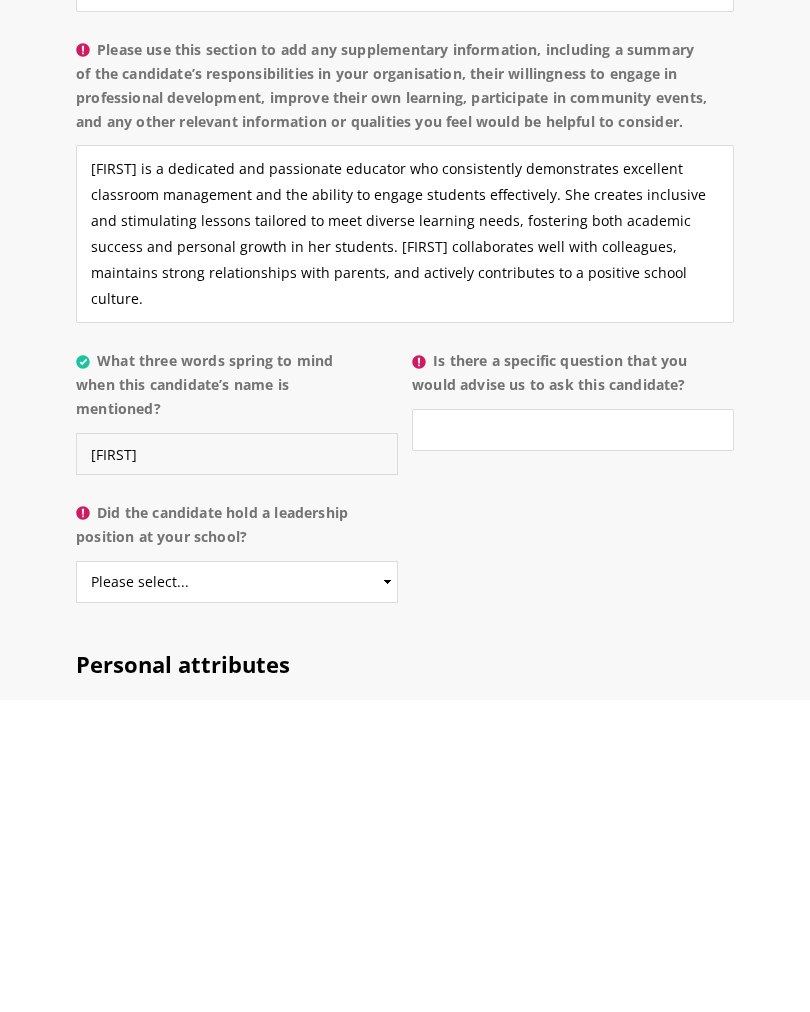 type on "[FIRST]" 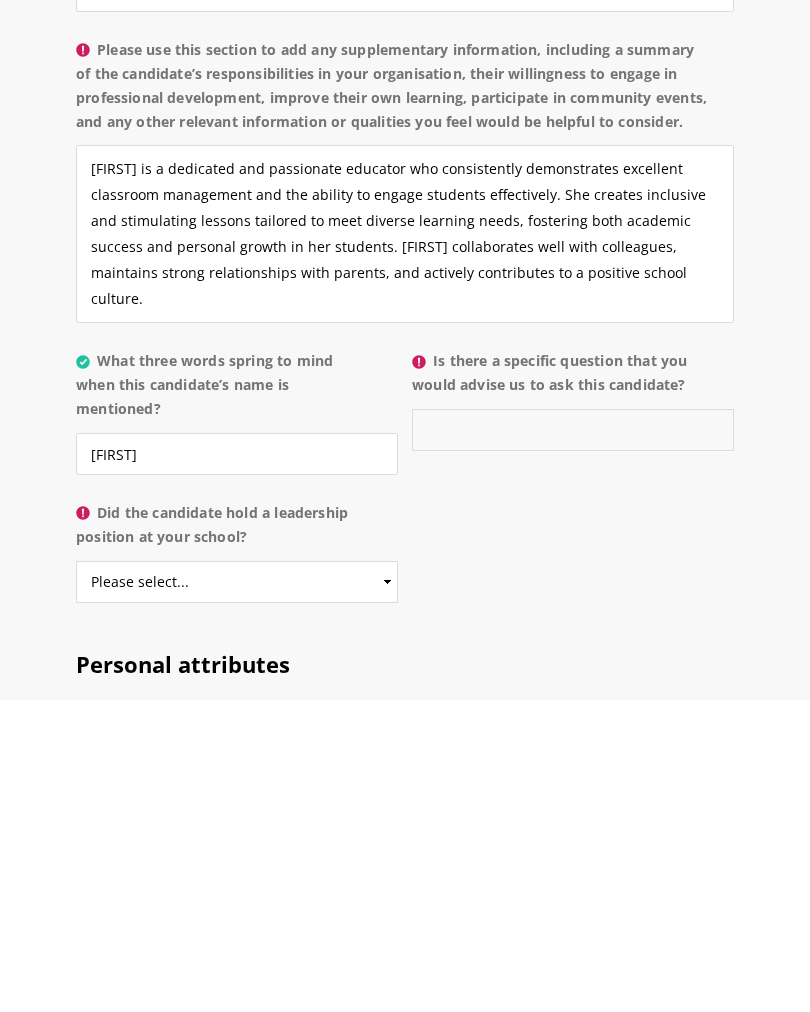 click on "Is there a specific question that you would advise us to ask this candidate?" at bounding box center [573, 743] 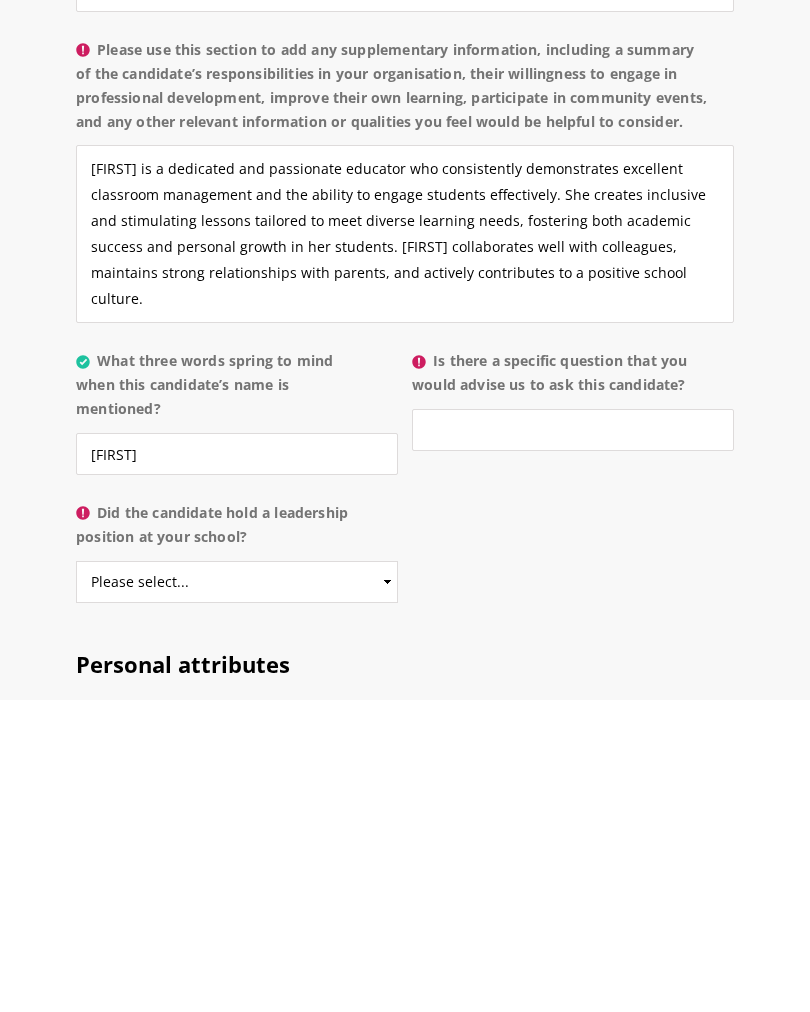 click on "Is there a specific question that you would advise us to ask this candidate?" at bounding box center [573, 692] 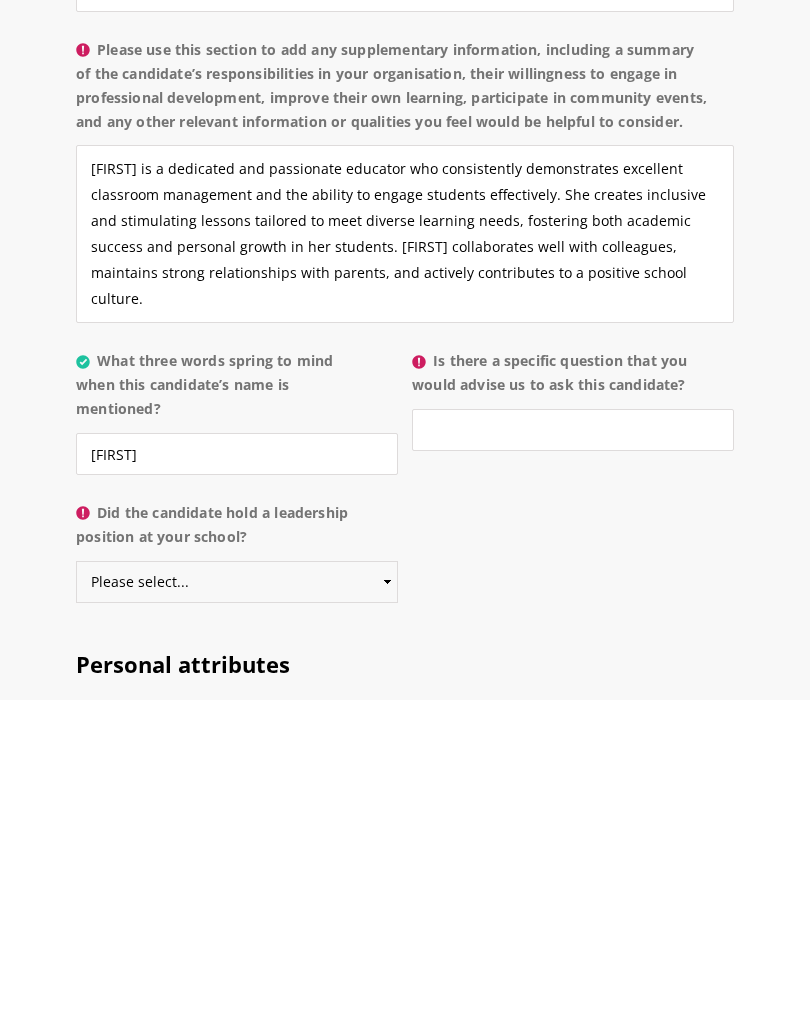 click on "Please select... Yes
No" at bounding box center [237, 895] 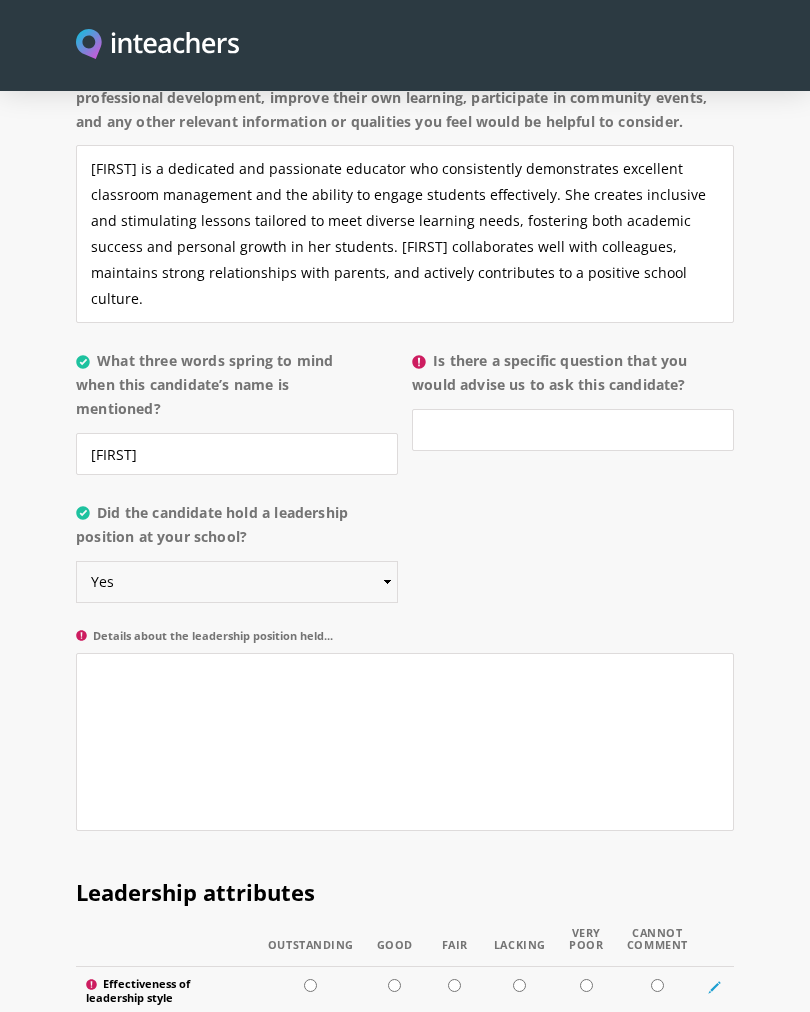 click on "Please select... Yes
No" at bounding box center (237, 582) 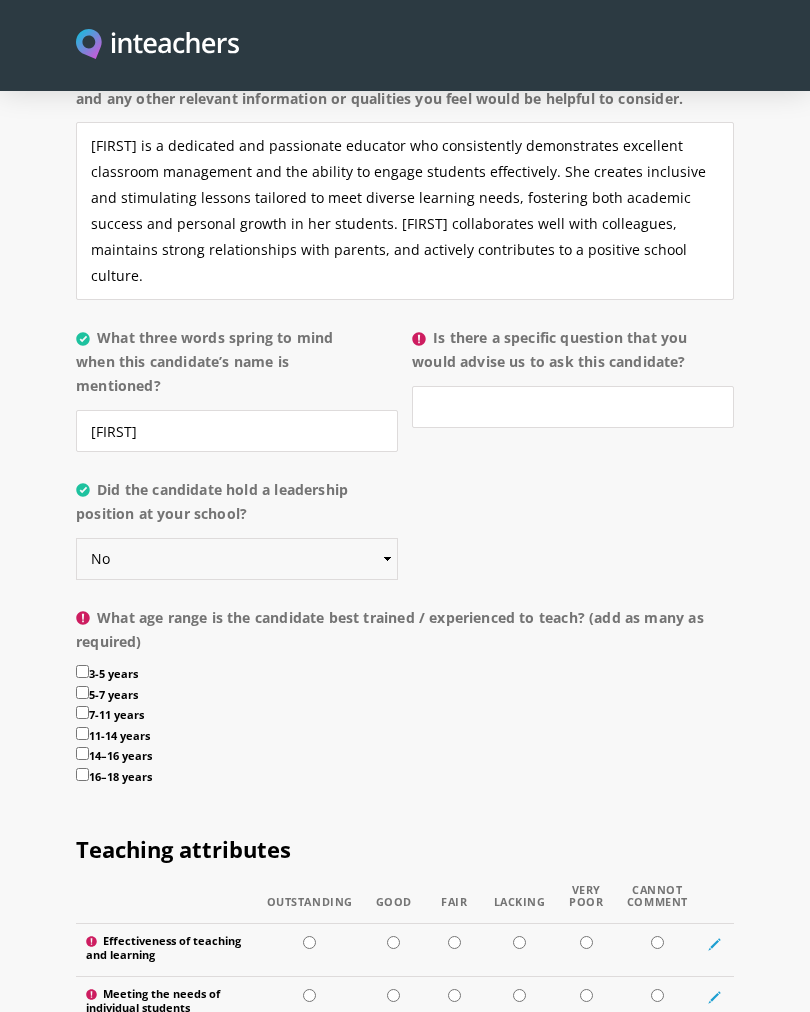 scroll, scrollTop: 2124, scrollLeft: 0, axis: vertical 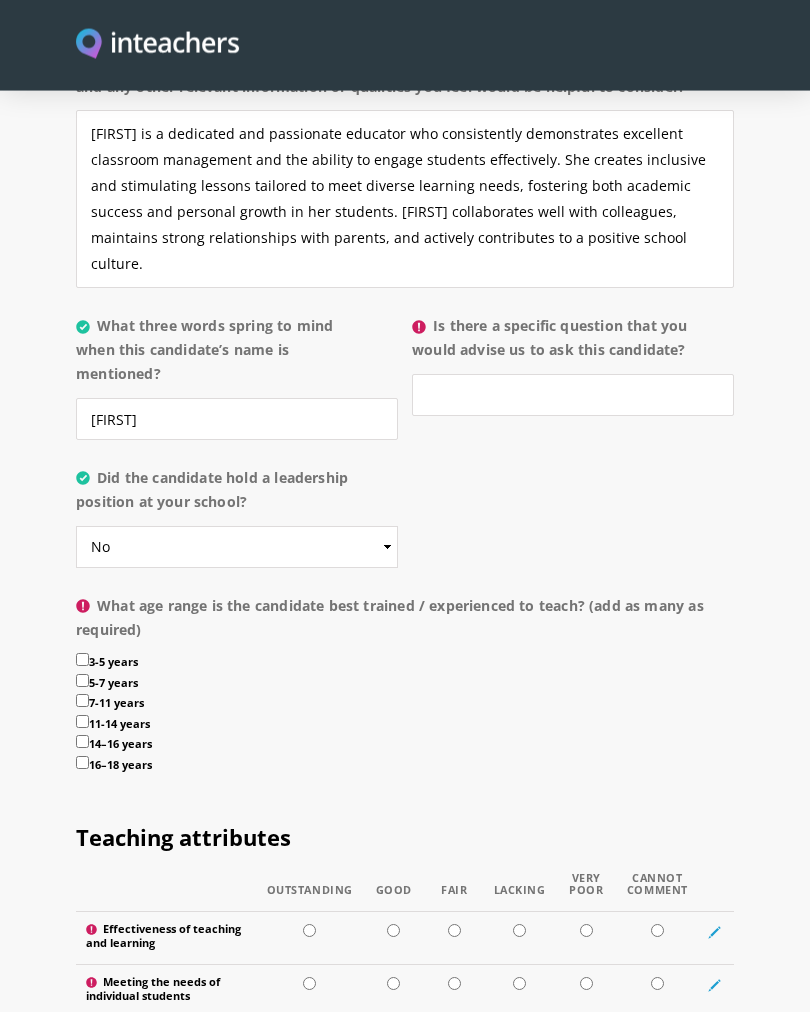 click on "3-5 years" at bounding box center (82, 660) 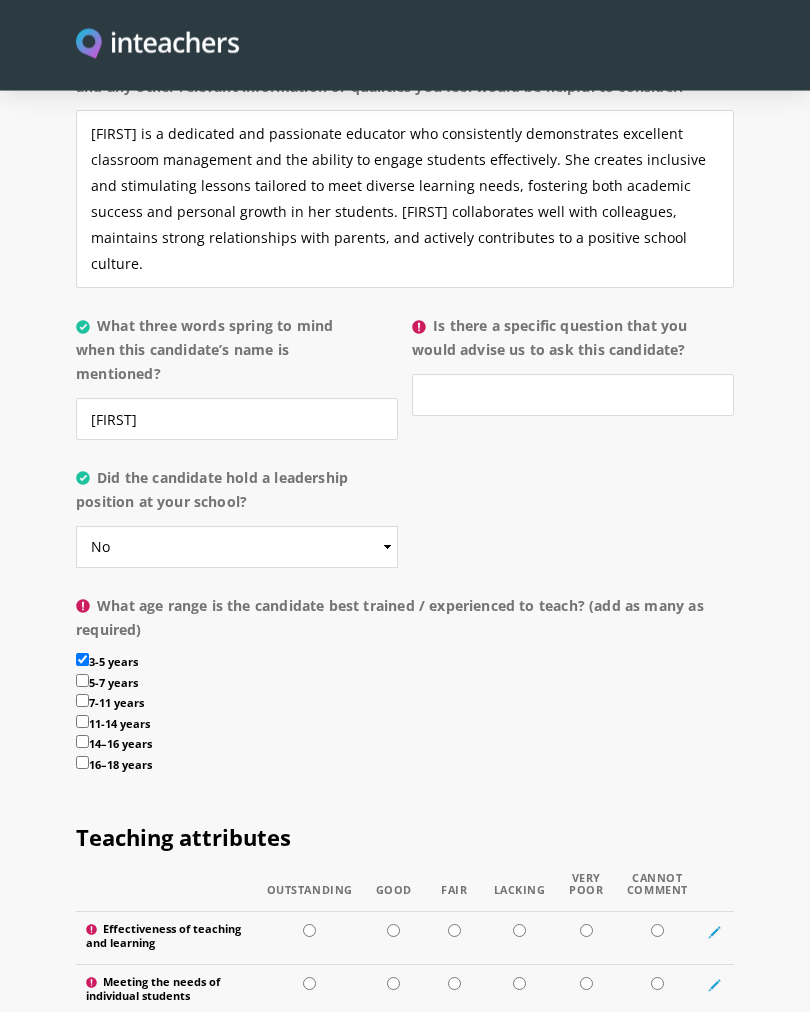 scroll, scrollTop: 2125, scrollLeft: 0, axis: vertical 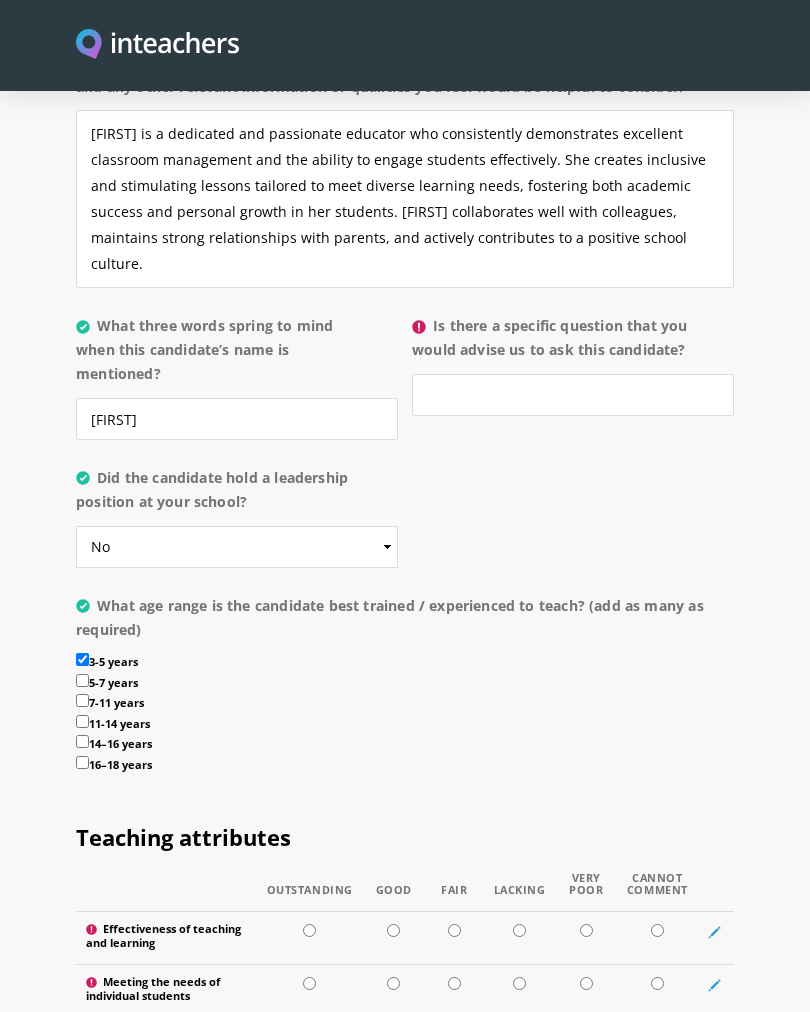 click on "3-5 years" at bounding box center (82, 659) 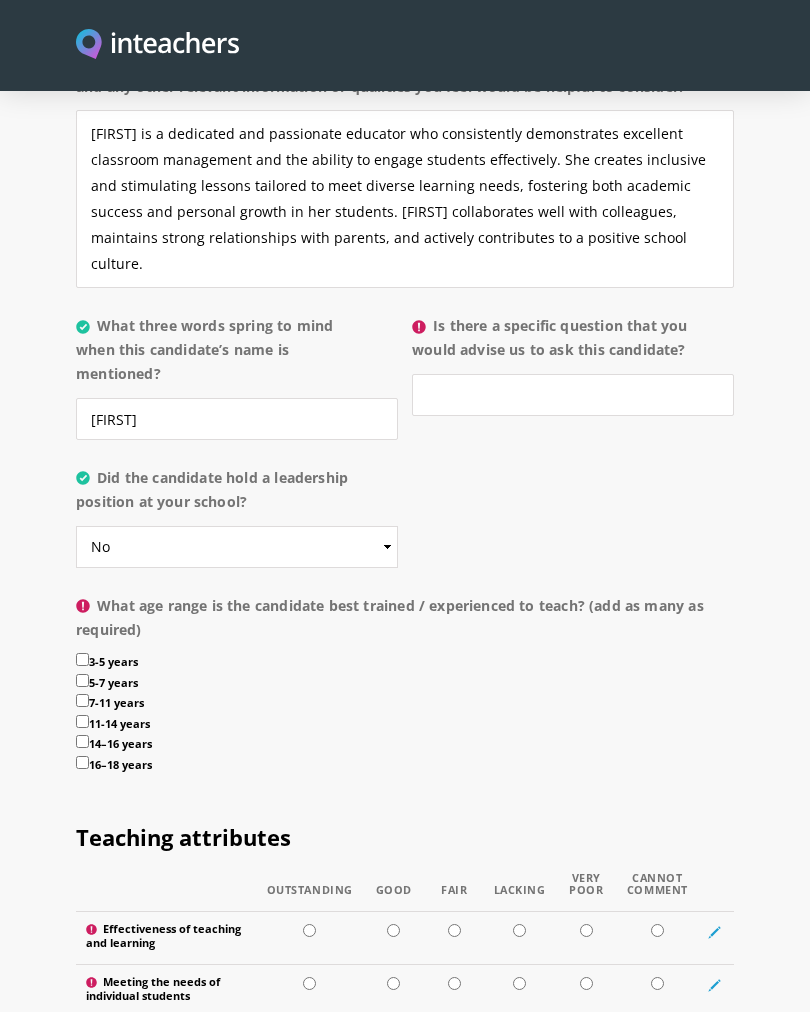 click on "5-7 years" at bounding box center (82, 680) 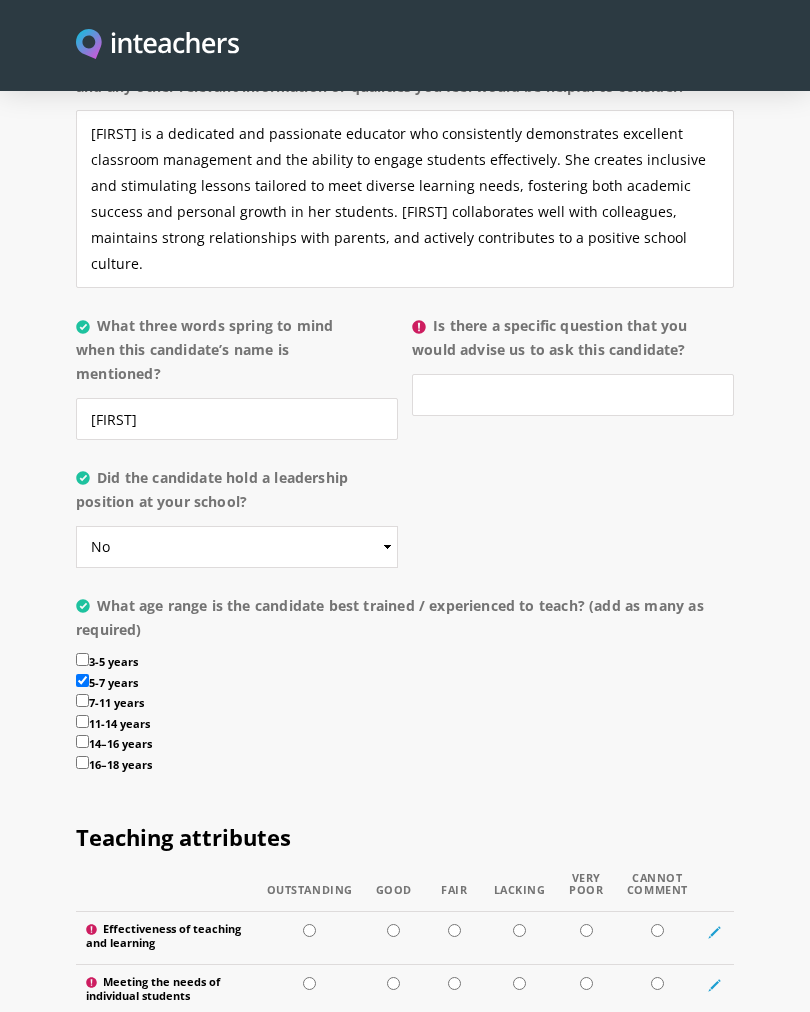click on "3-5 years" at bounding box center (82, 659) 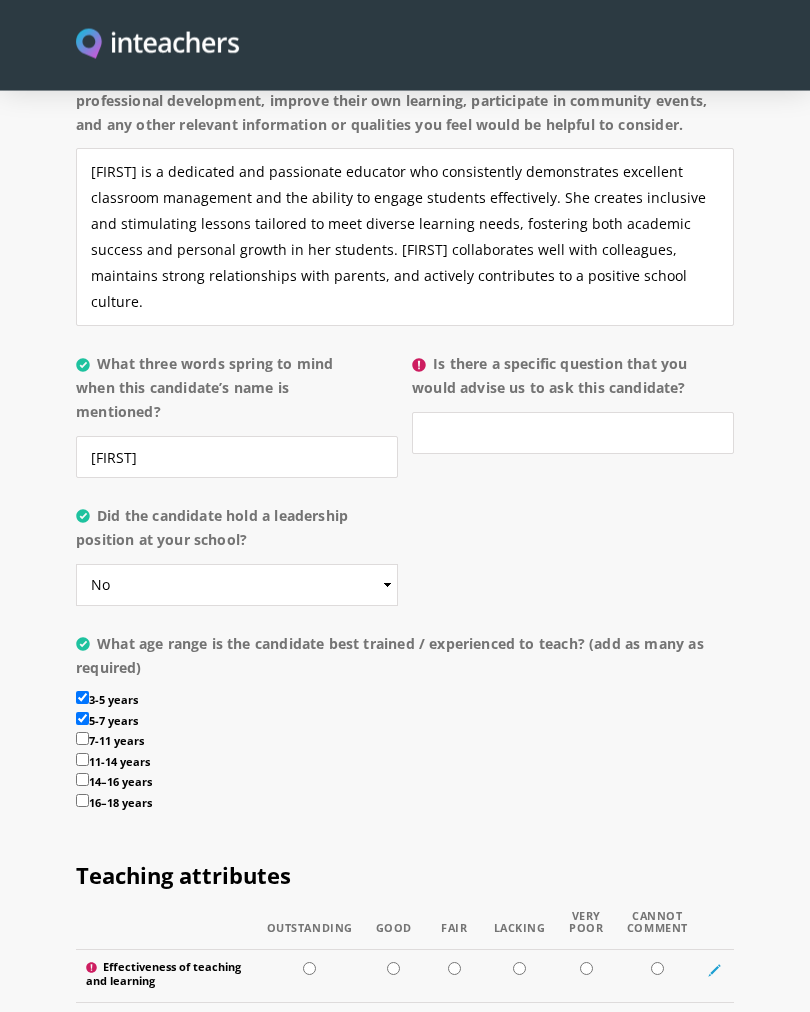 scroll, scrollTop: 2034, scrollLeft: 0, axis: vertical 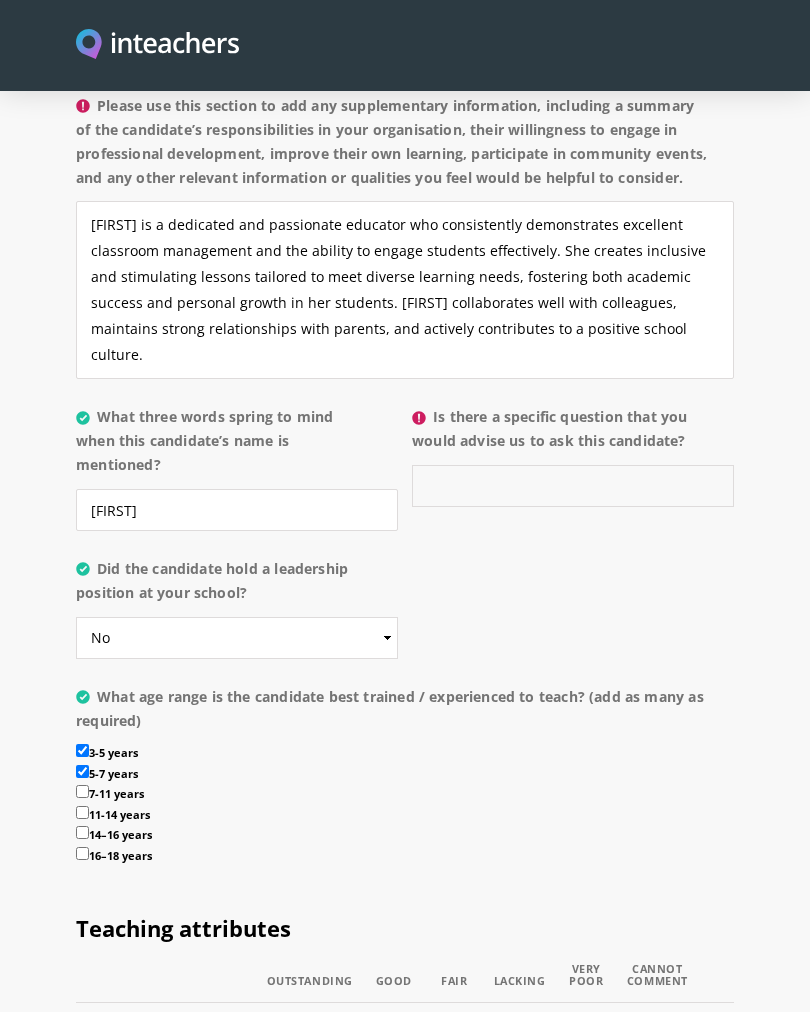 click on "Is there a specific question that you would advise us to ask this candidate?" at bounding box center [573, 486] 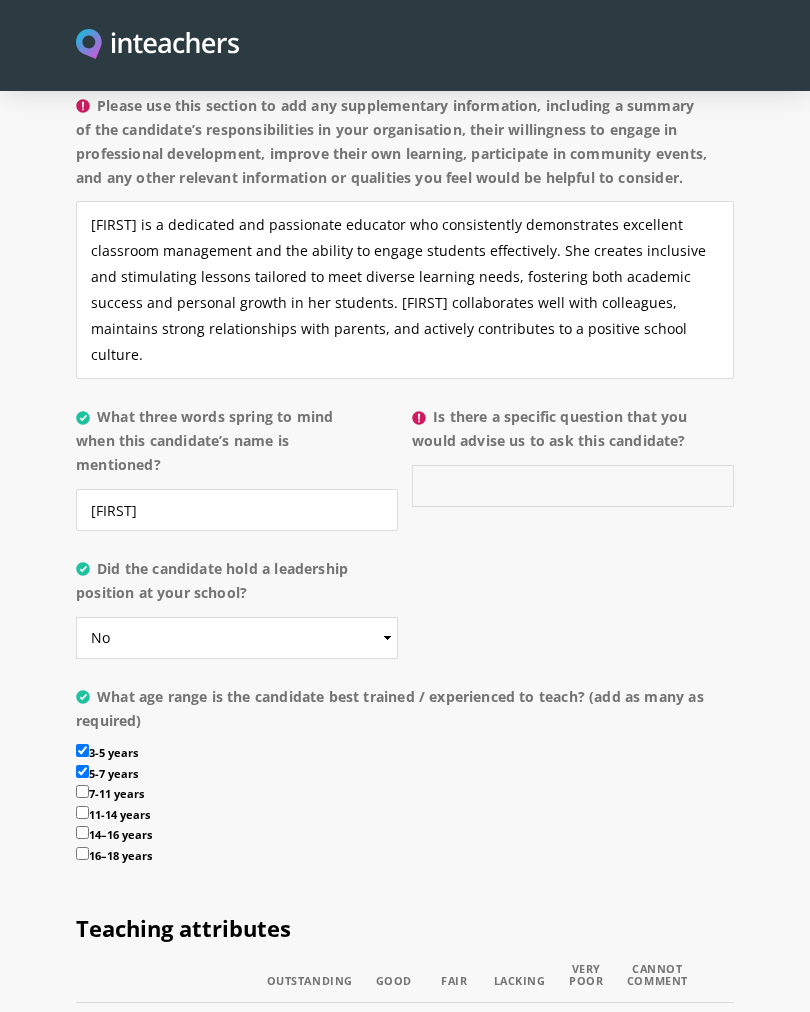 paste on "You may wish to ask [FIRST] about her experience in differentiating instruction to meet diverse learning needs and how she supports students" 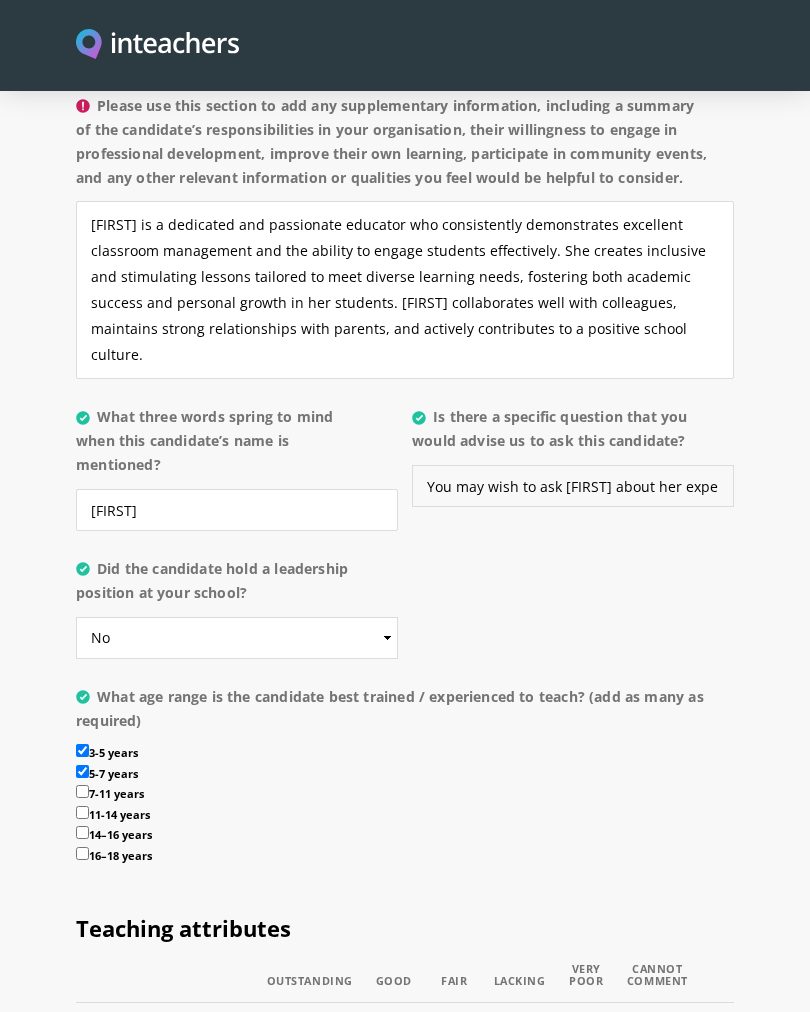 type on "You may wish to ask [FIRST] about her experience in differentiating instruction to meet diverse learning needs and how she supports students." 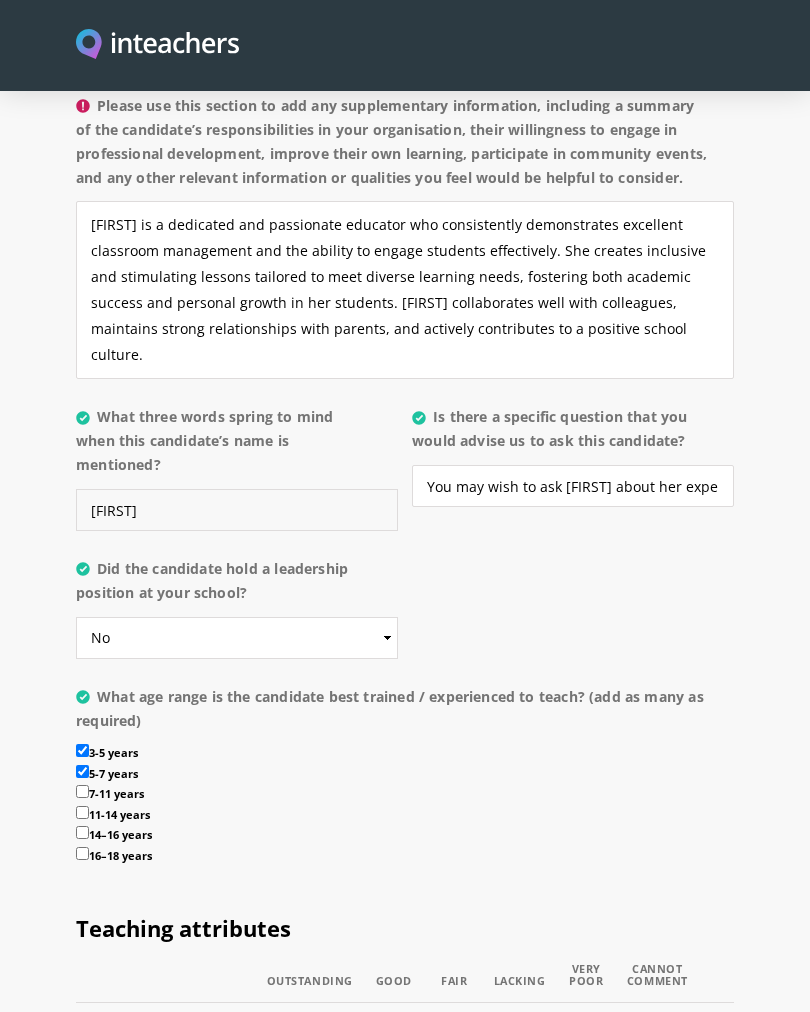 click on "[FIRST]" at bounding box center [237, 510] 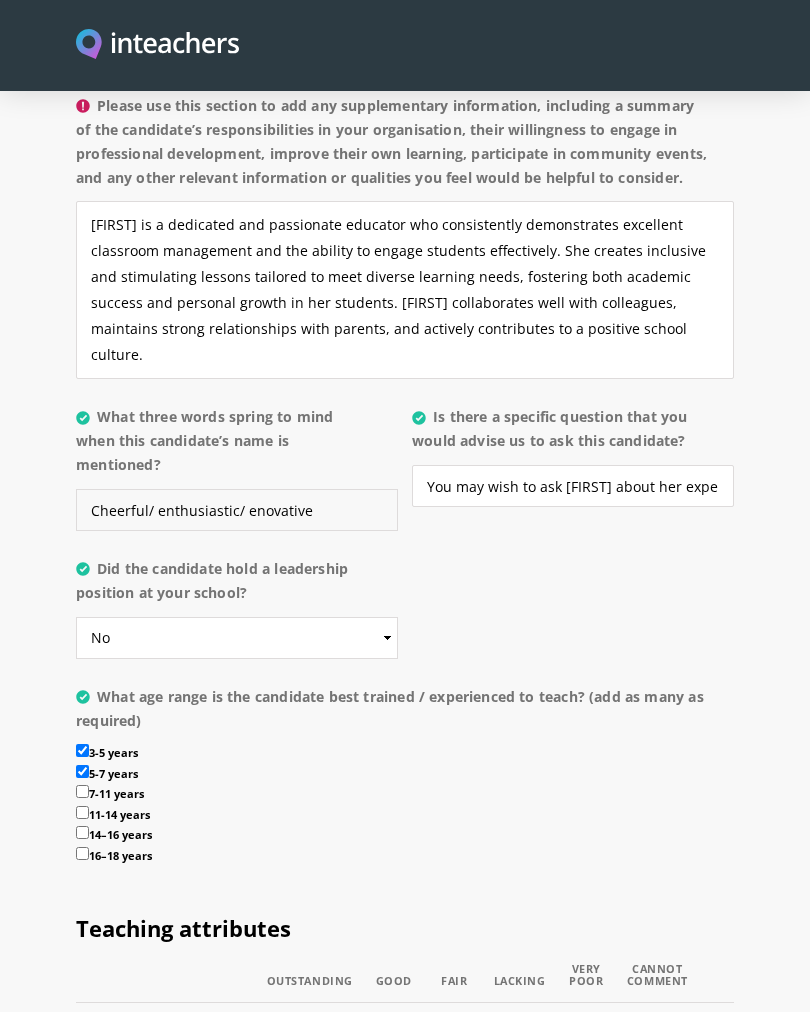 click on "Cheerful/ enthusiastic/ enovative" at bounding box center (237, 510) 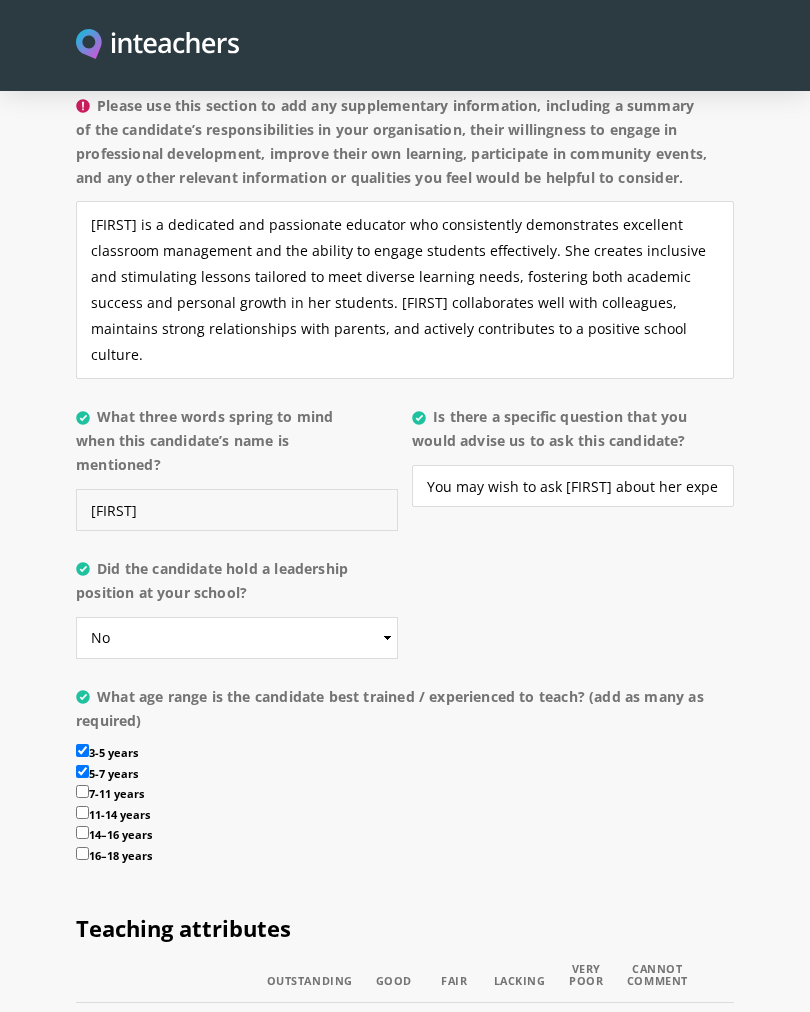 click on "[FIRST]" at bounding box center (237, 510) 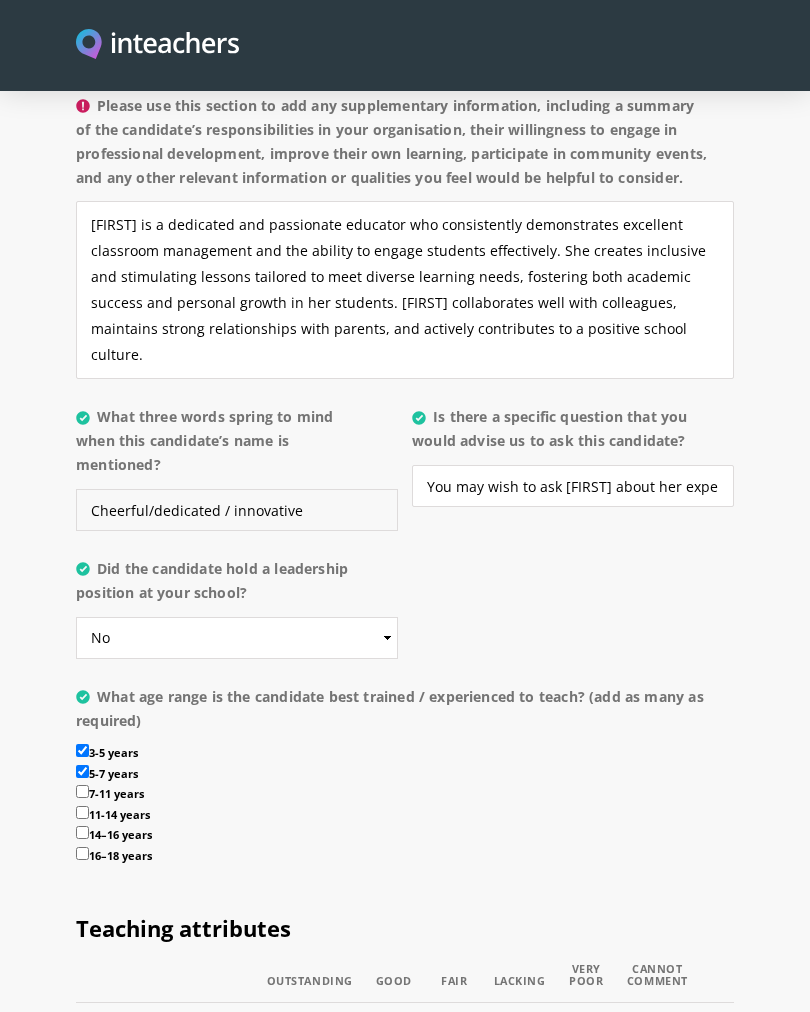 click on "Cheerful/dedicated / innovative" at bounding box center (237, 510) 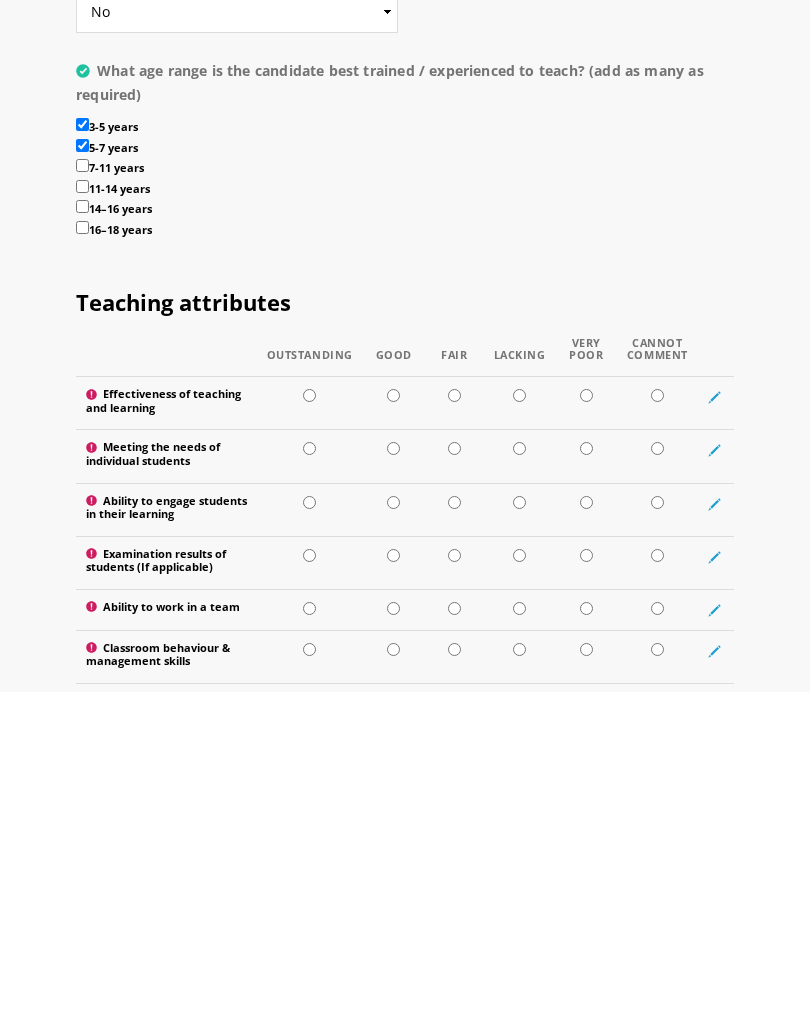 scroll, scrollTop: 2340, scrollLeft: 0, axis: vertical 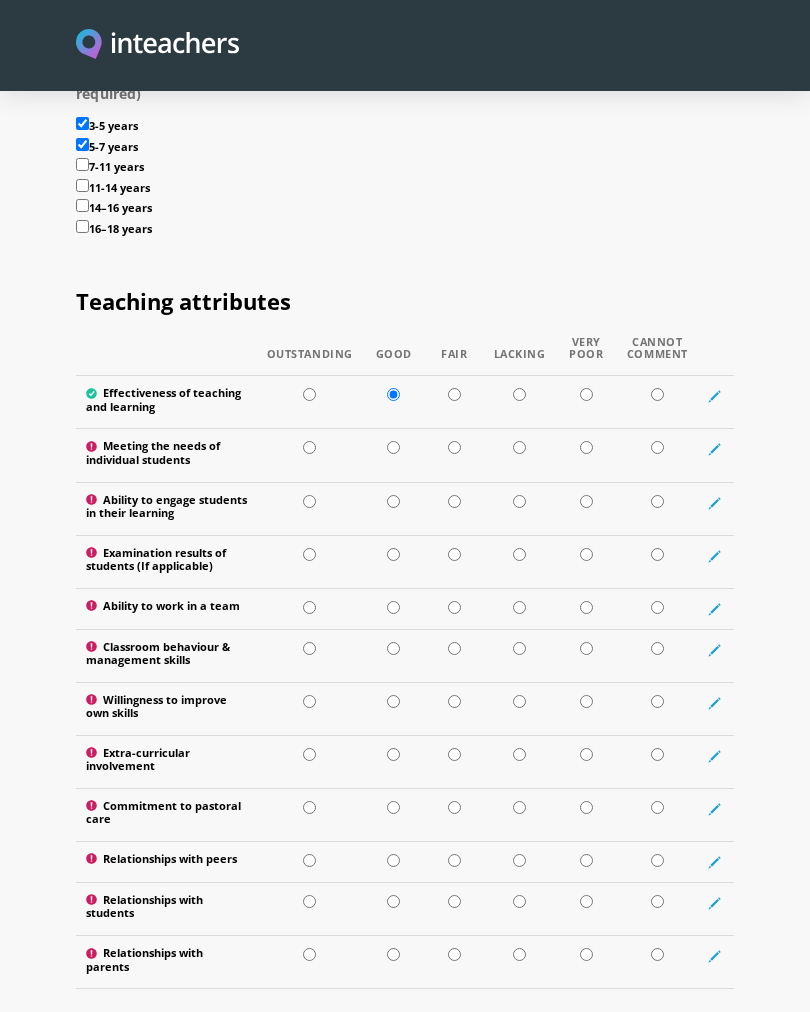 click at bounding box center (394, 455) 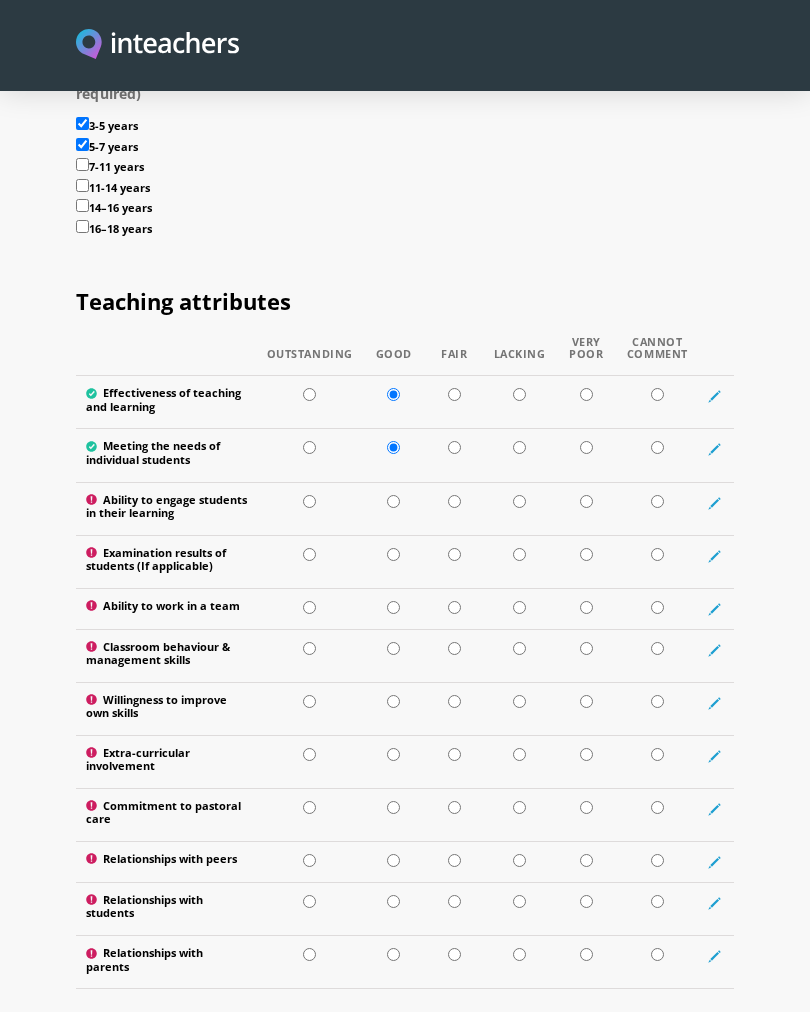 click at bounding box center [393, 501] 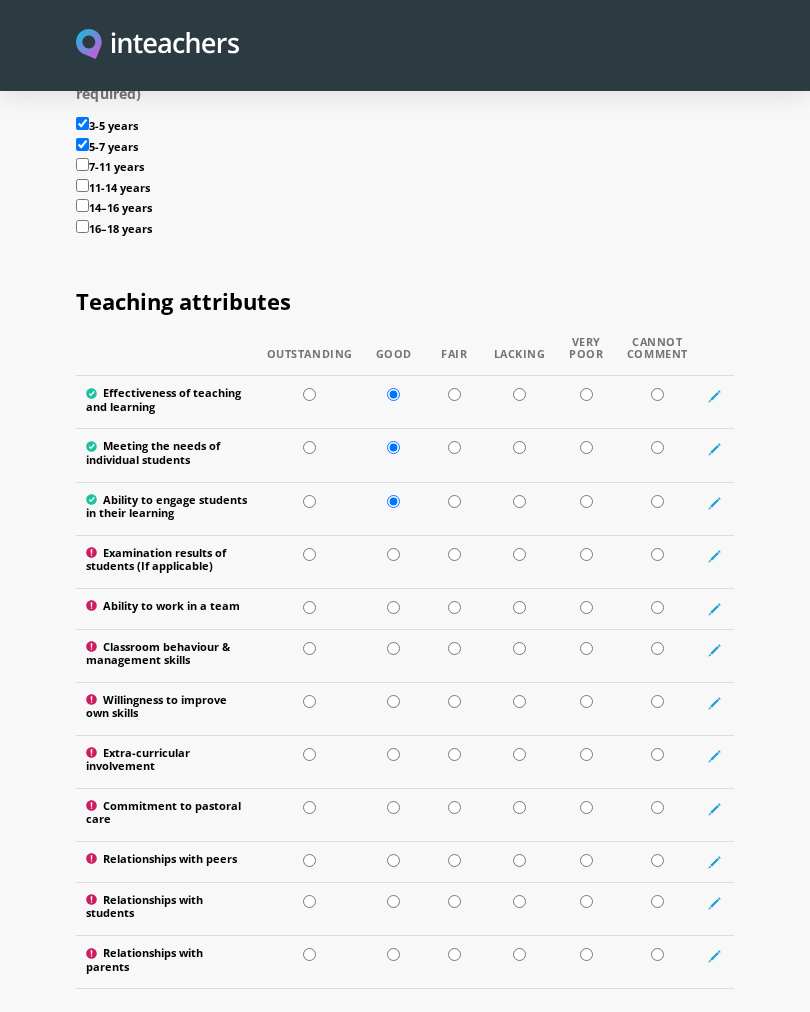 click at bounding box center (394, 608) 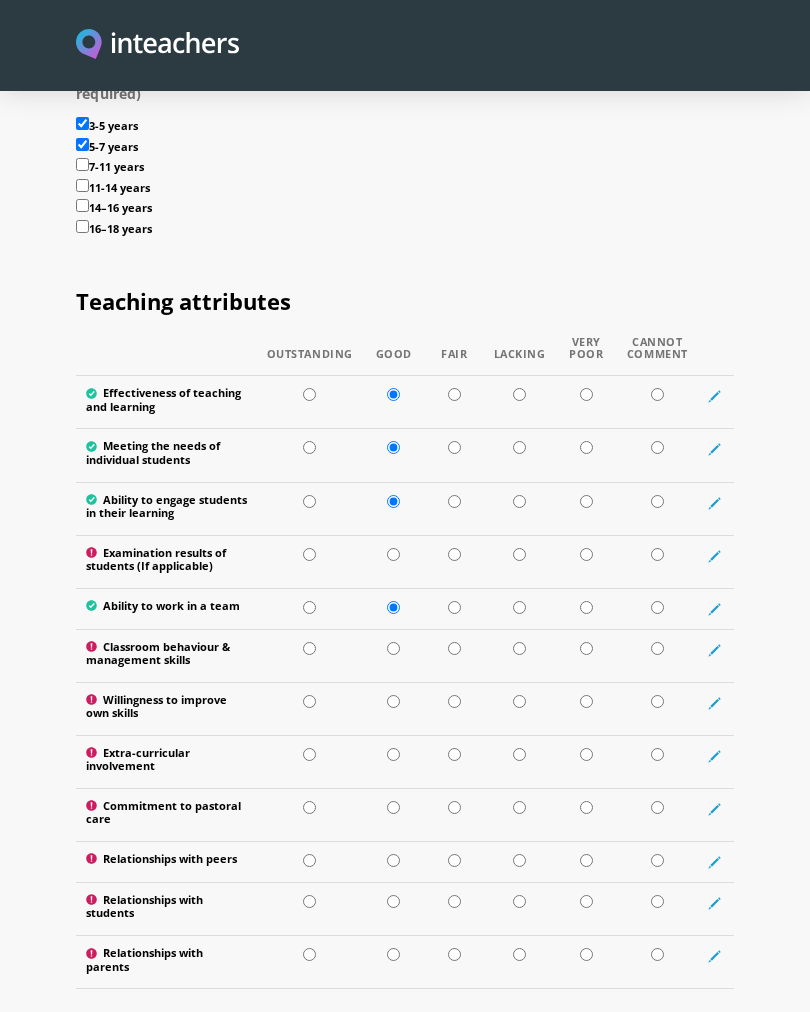 click at bounding box center [309, 554] 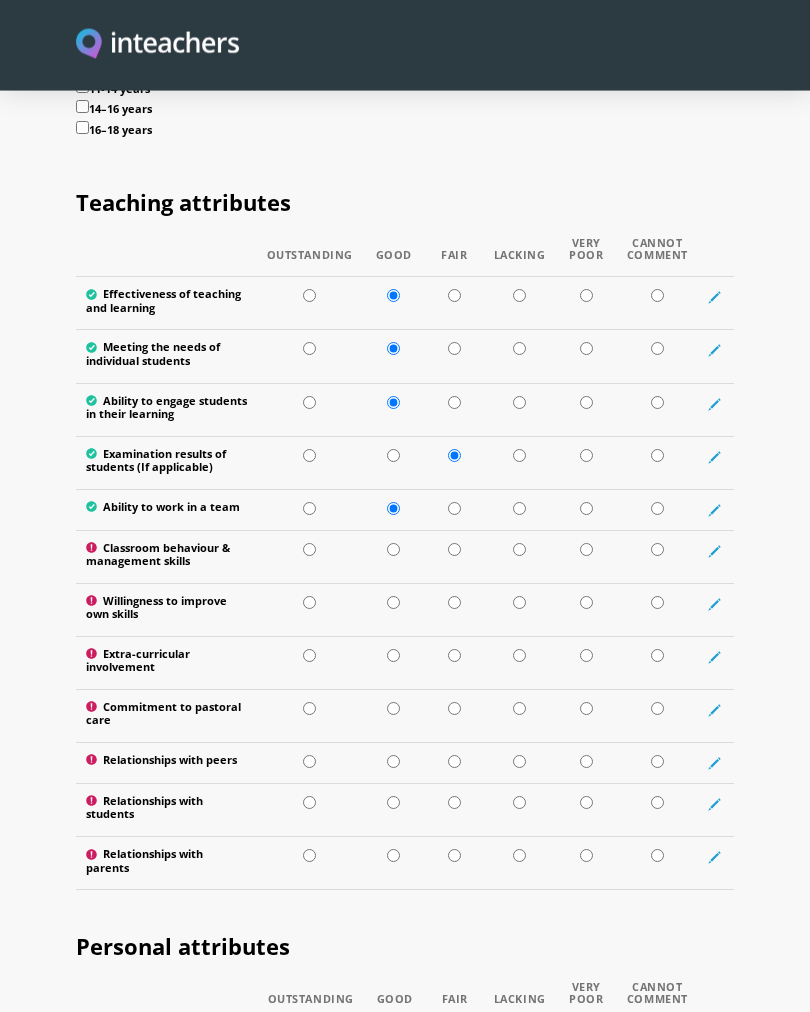 scroll, scrollTop: 2761, scrollLeft: 0, axis: vertical 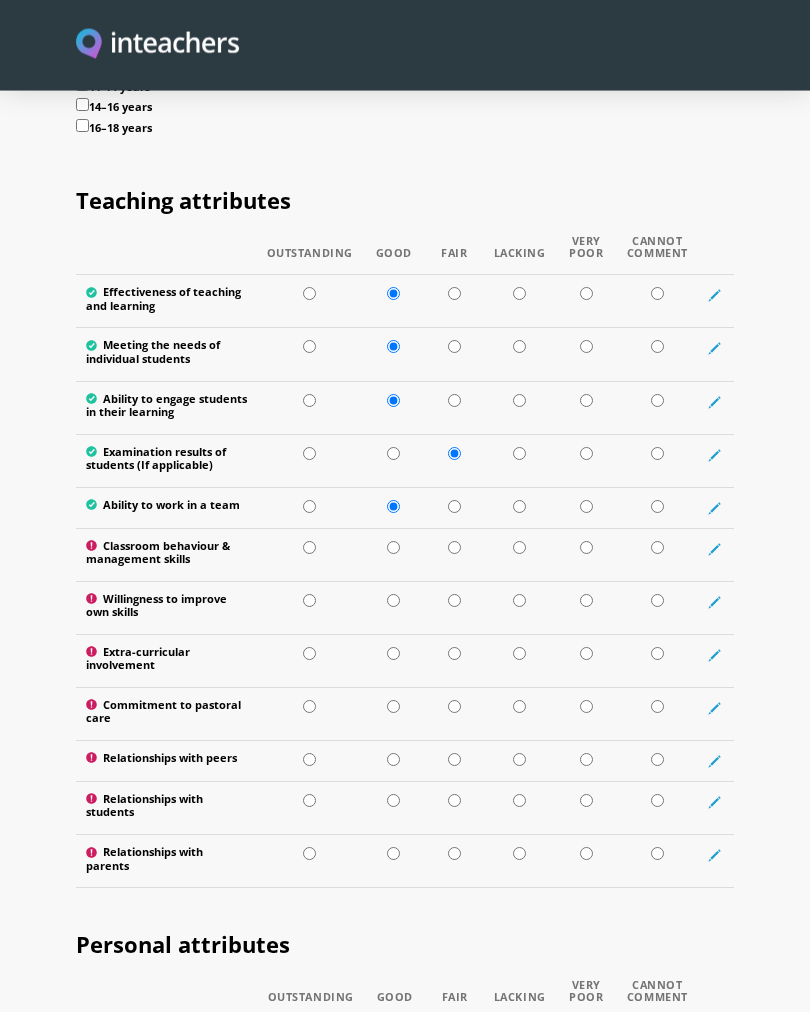 click at bounding box center [309, 548] 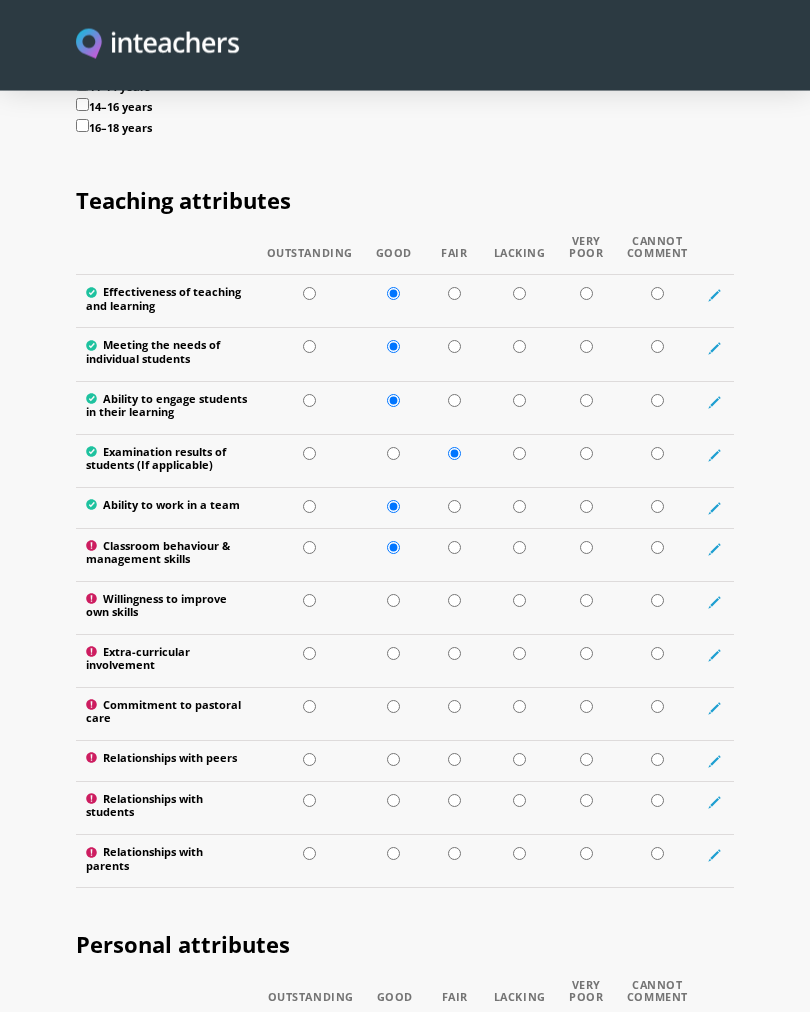 scroll, scrollTop: 2762, scrollLeft: 0, axis: vertical 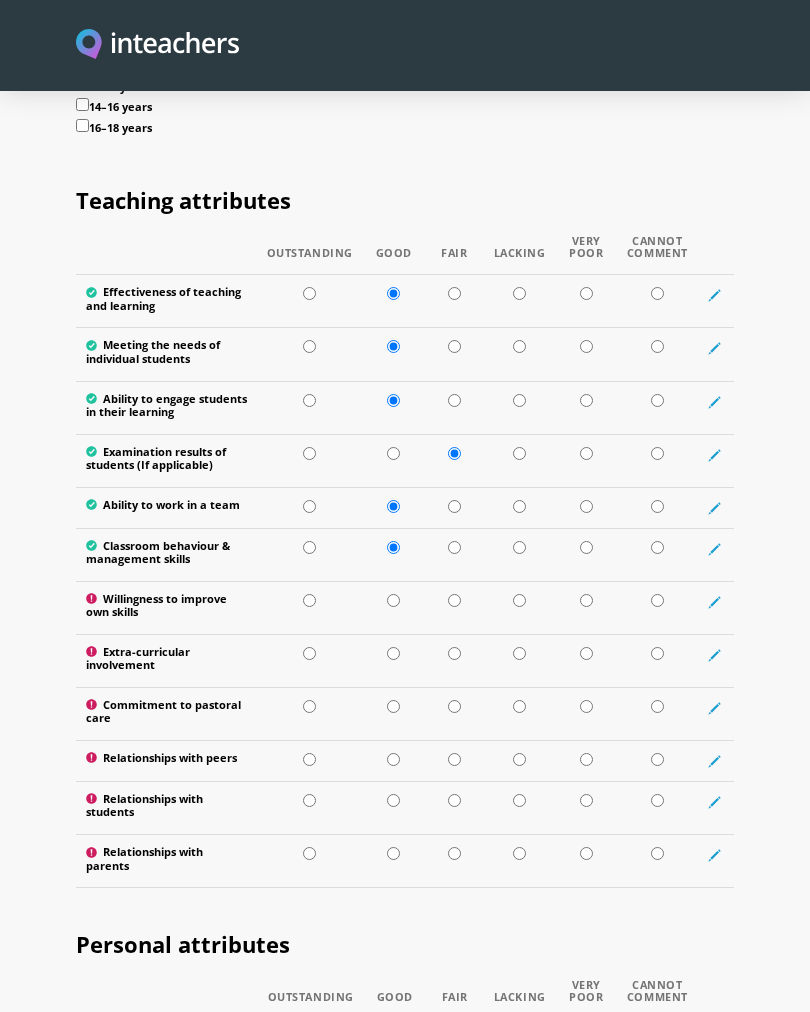click at bounding box center (394, 713) 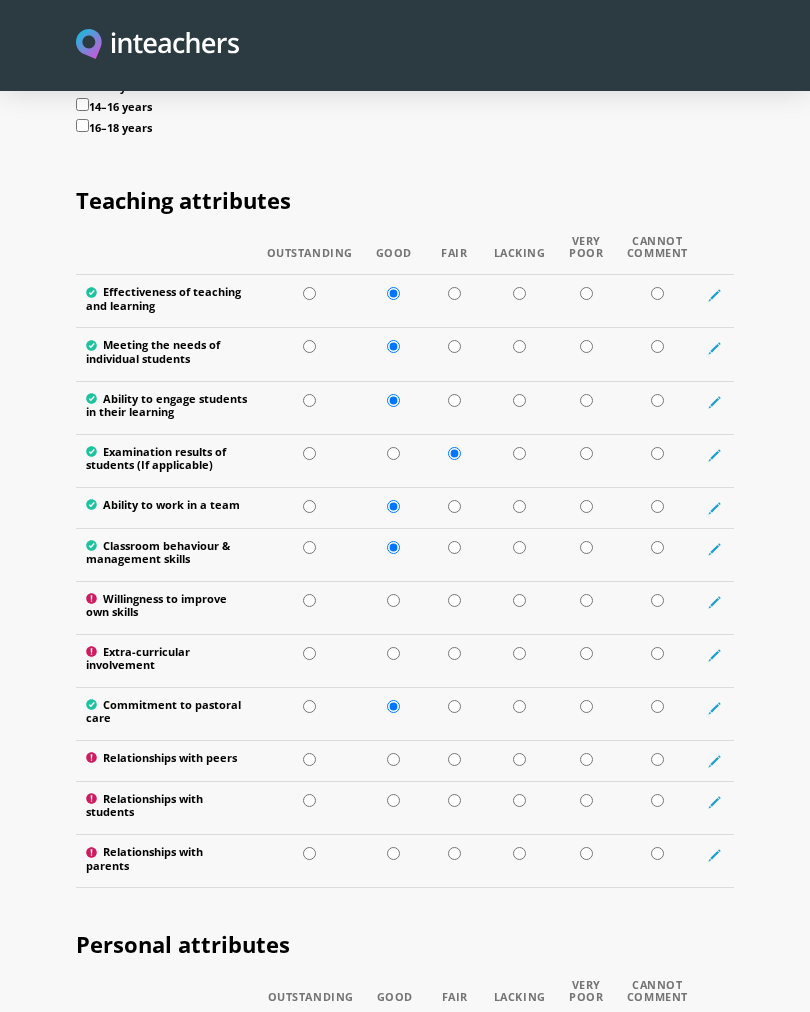 click at bounding box center (394, 660) 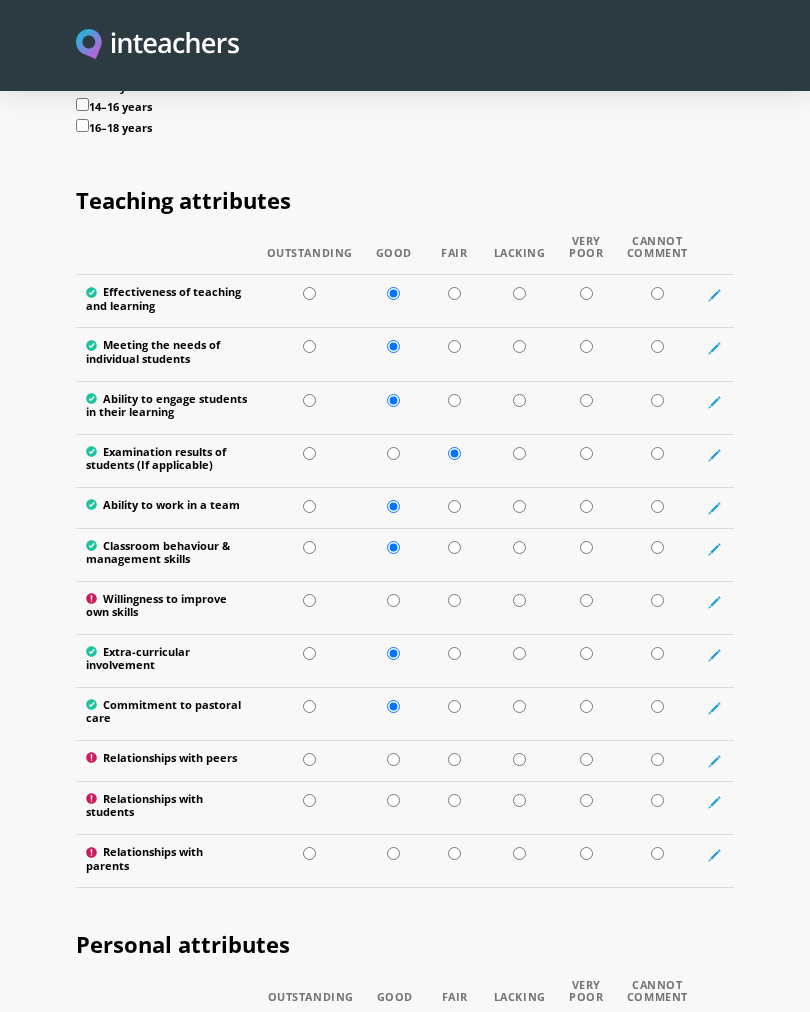 click at bounding box center [393, 600] 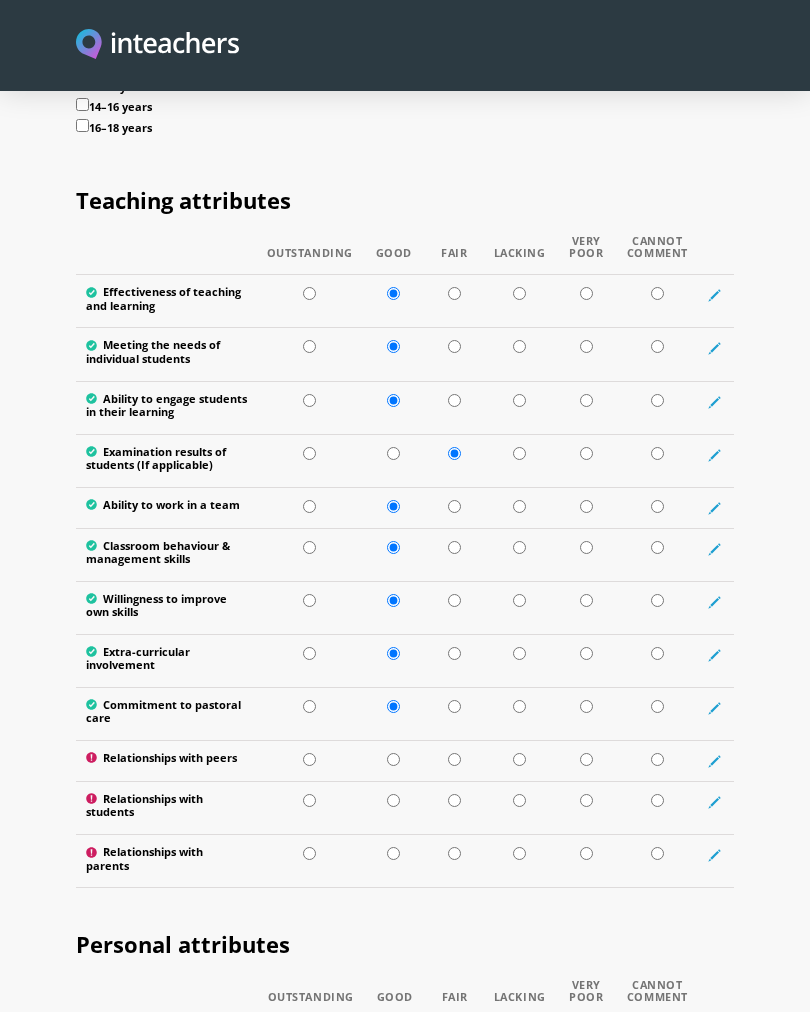 click at bounding box center [394, 760] 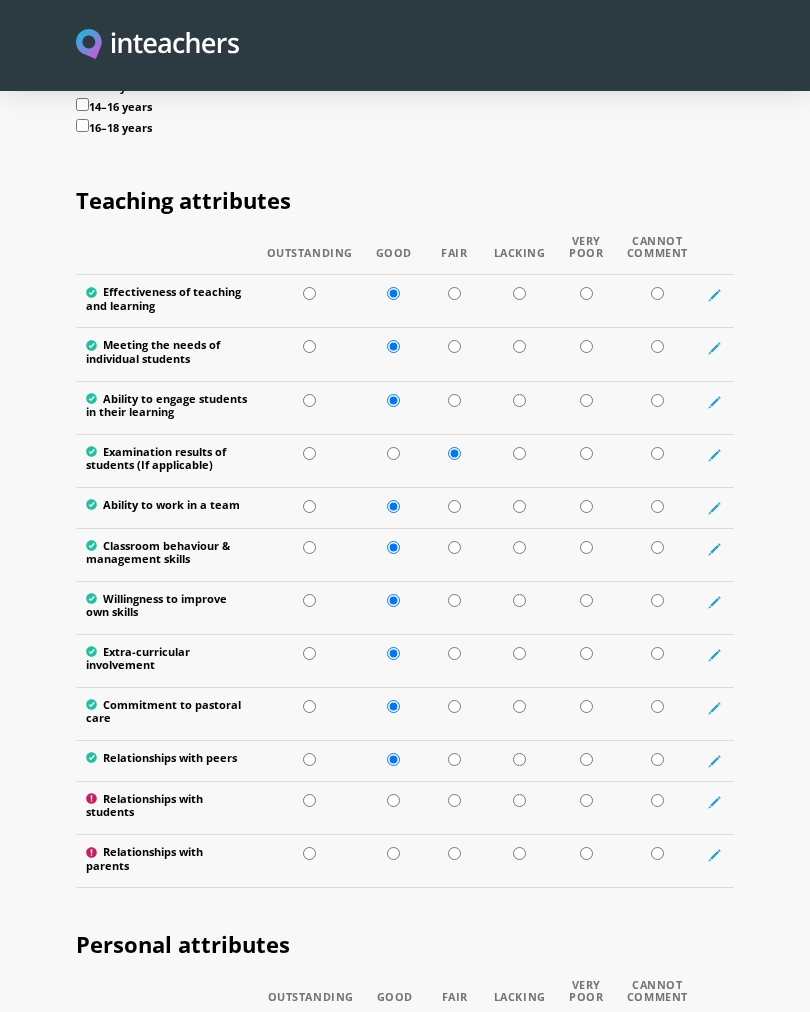 click at bounding box center (393, 800) 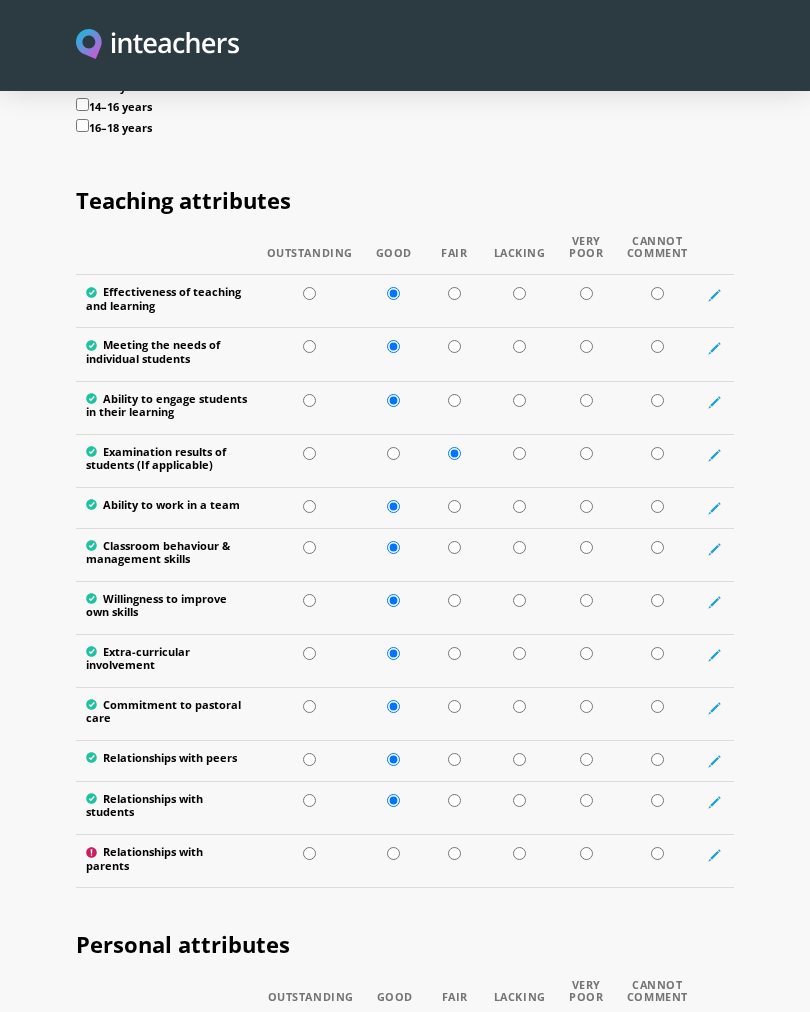 click at bounding box center (393, 853) 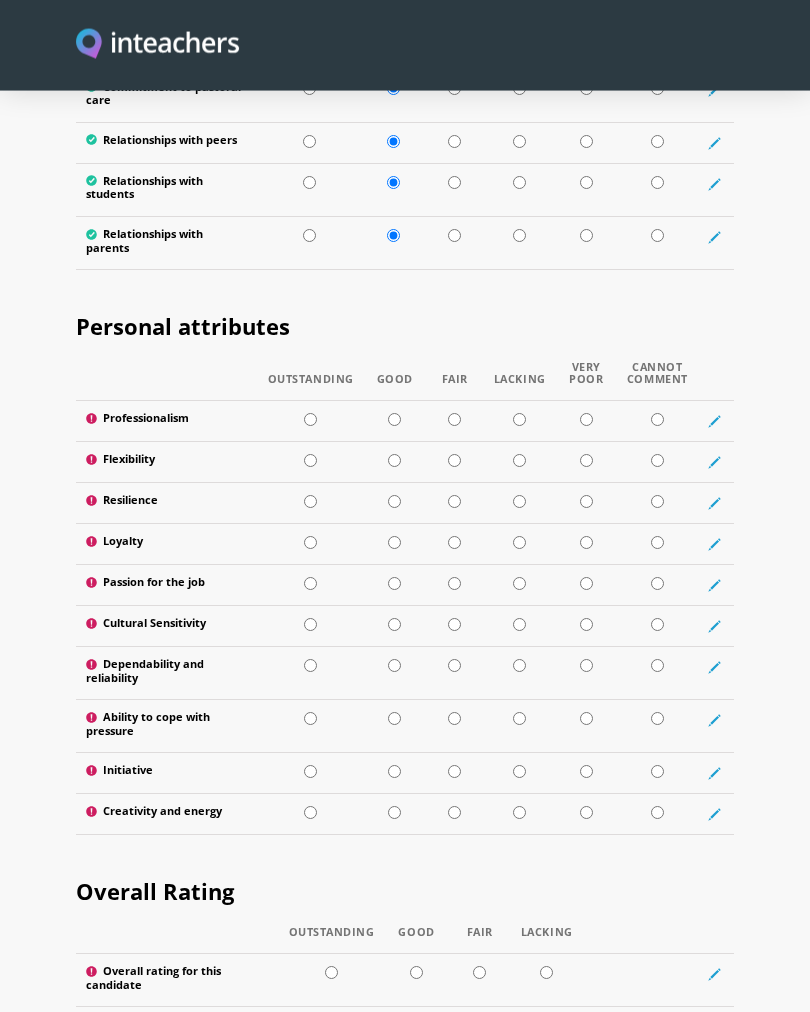 scroll, scrollTop: 3386, scrollLeft: 0, axis: vertical 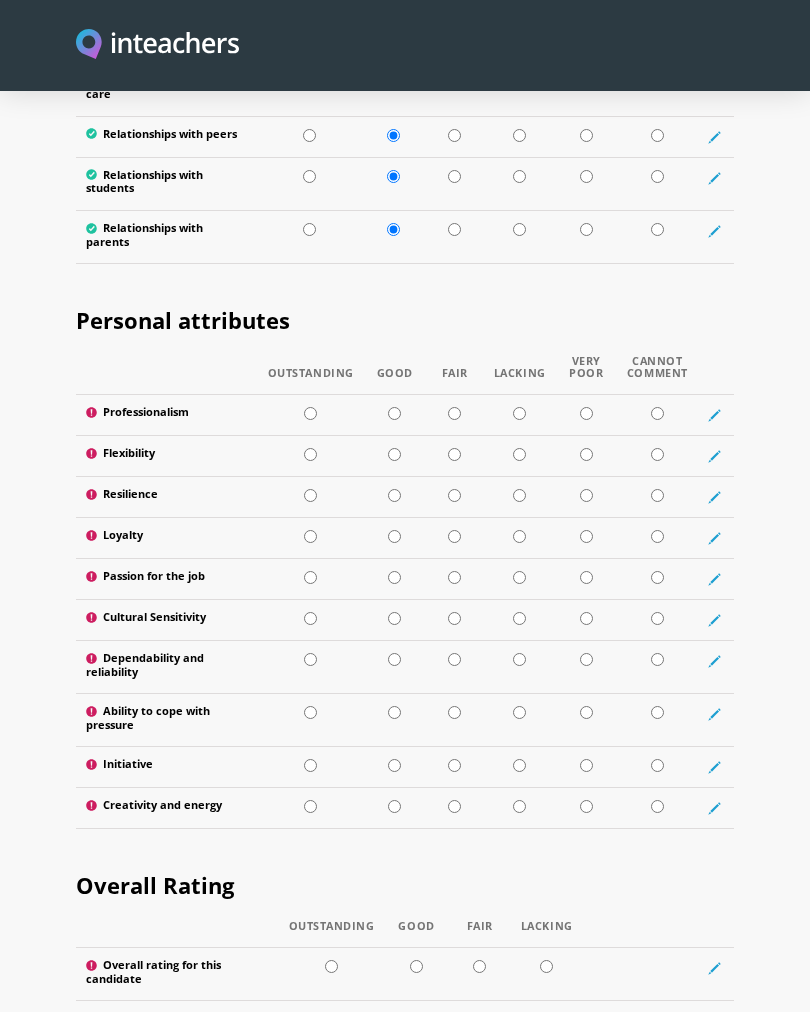 click at bounding box center [310, 413] 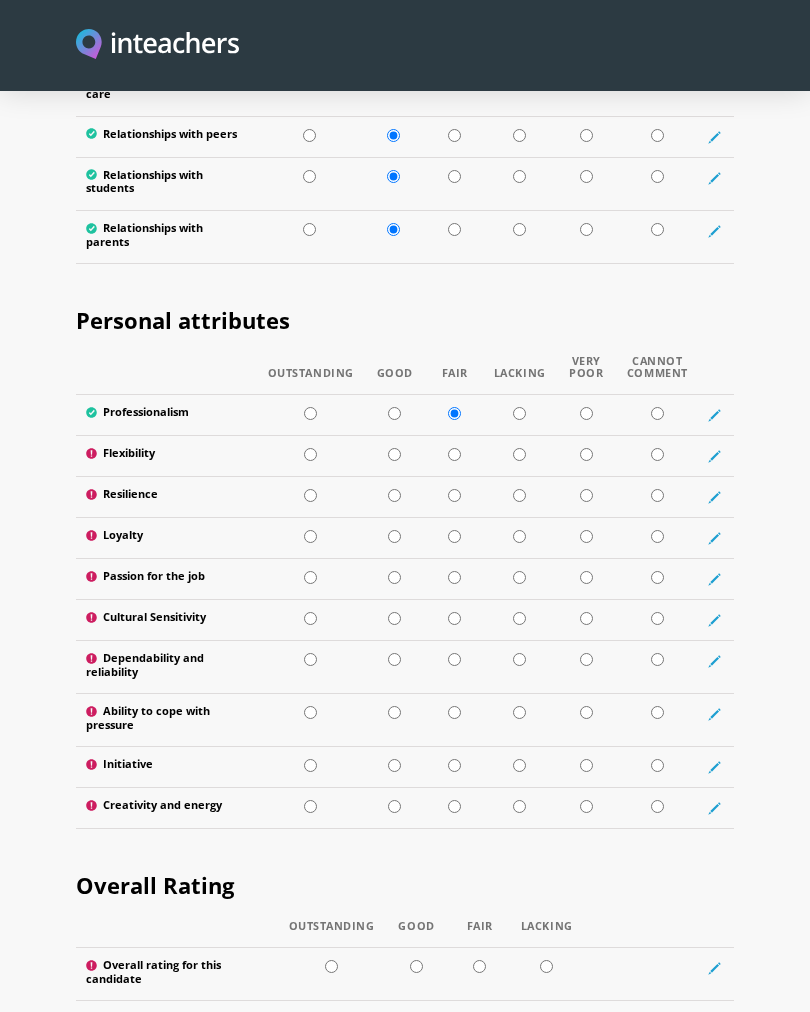 click at bounding box center (310, 454) 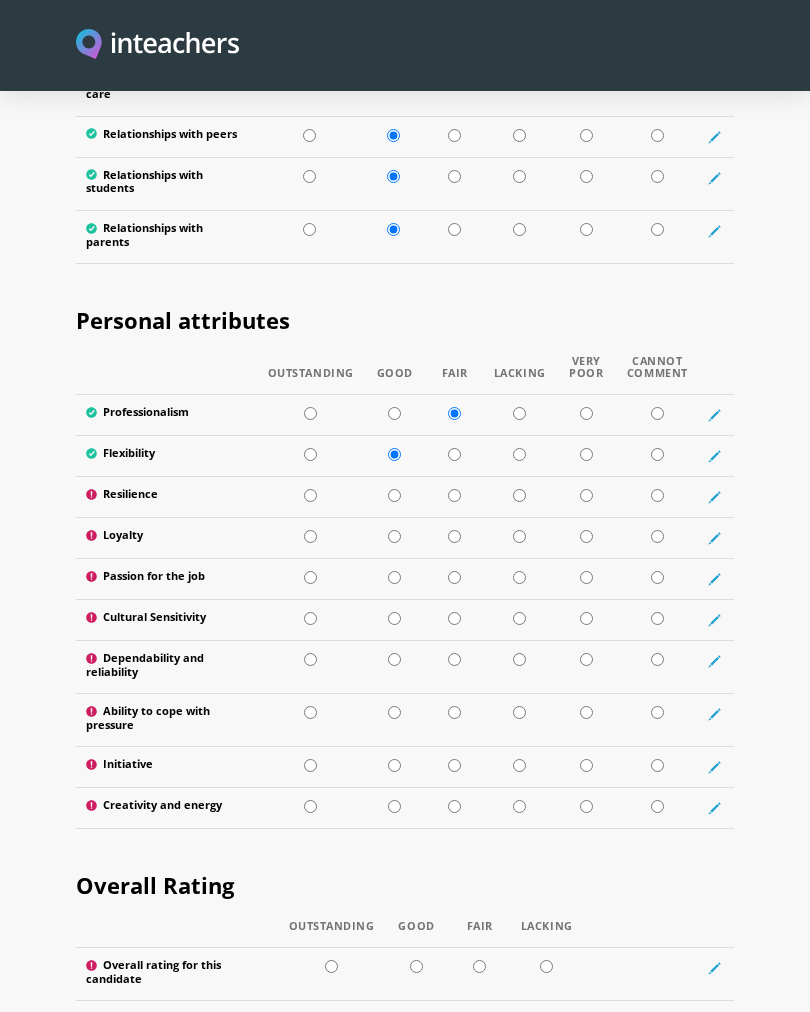 click at bounding box center (394, 495) 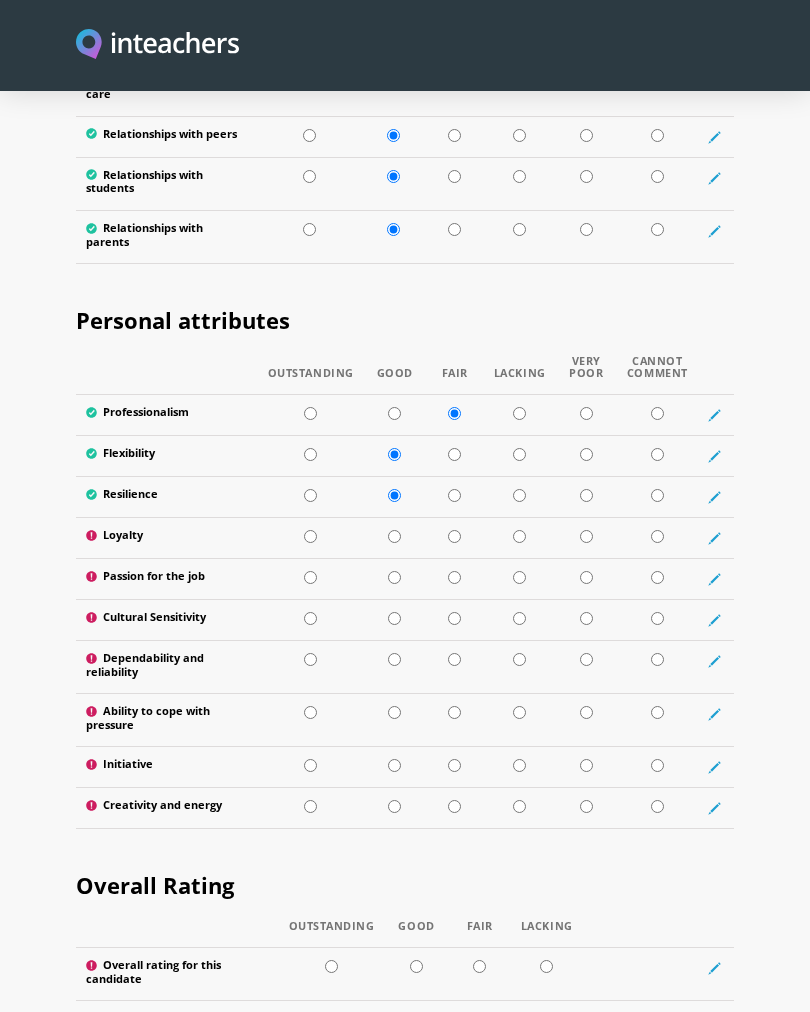click at bounding box center (394, 536) 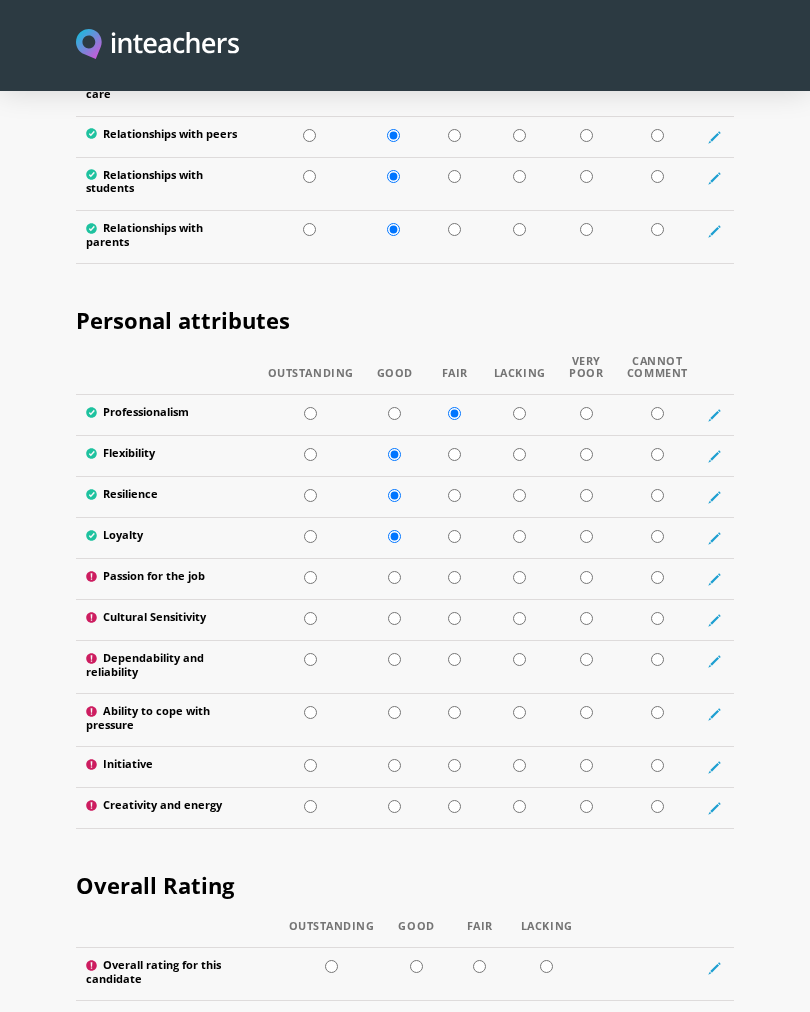 click at bounding box center (394, 577) 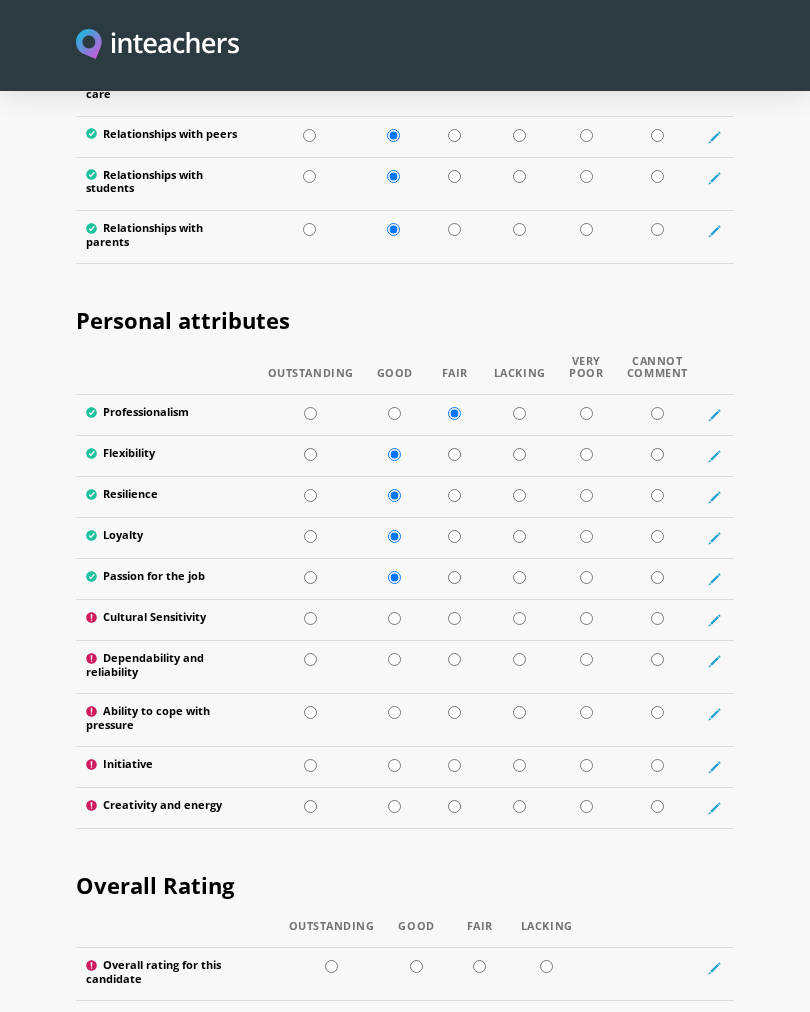 click at bounding box center [395, 620] 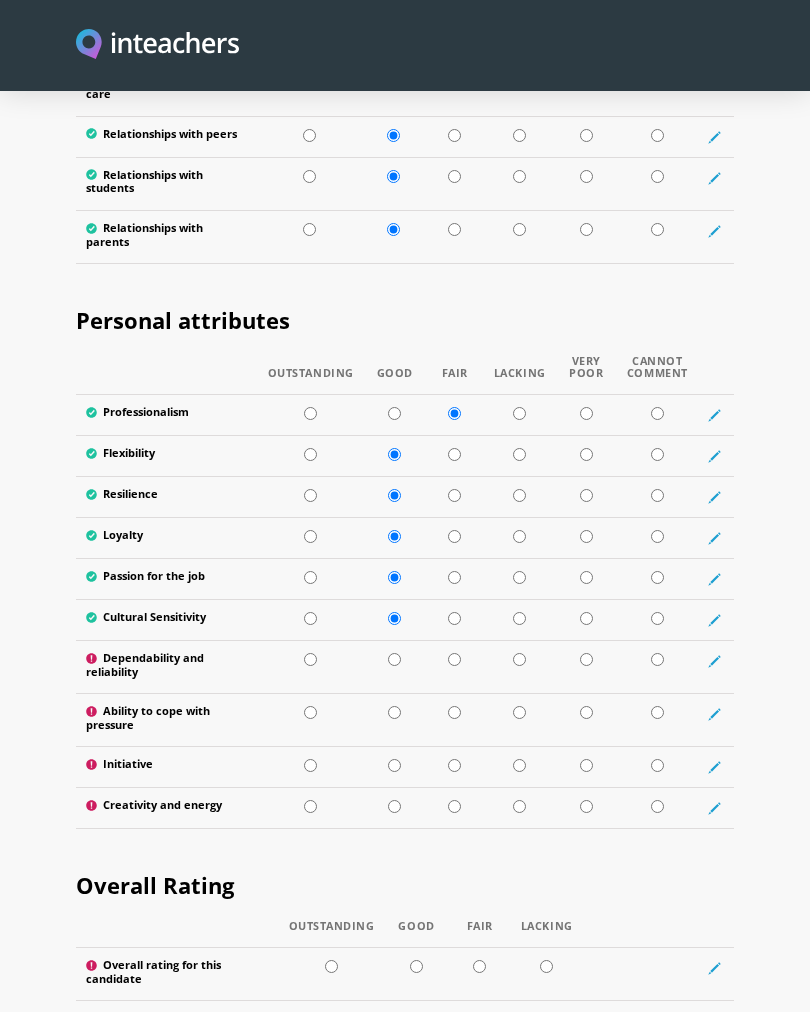 click at bounding box center [394, 659] 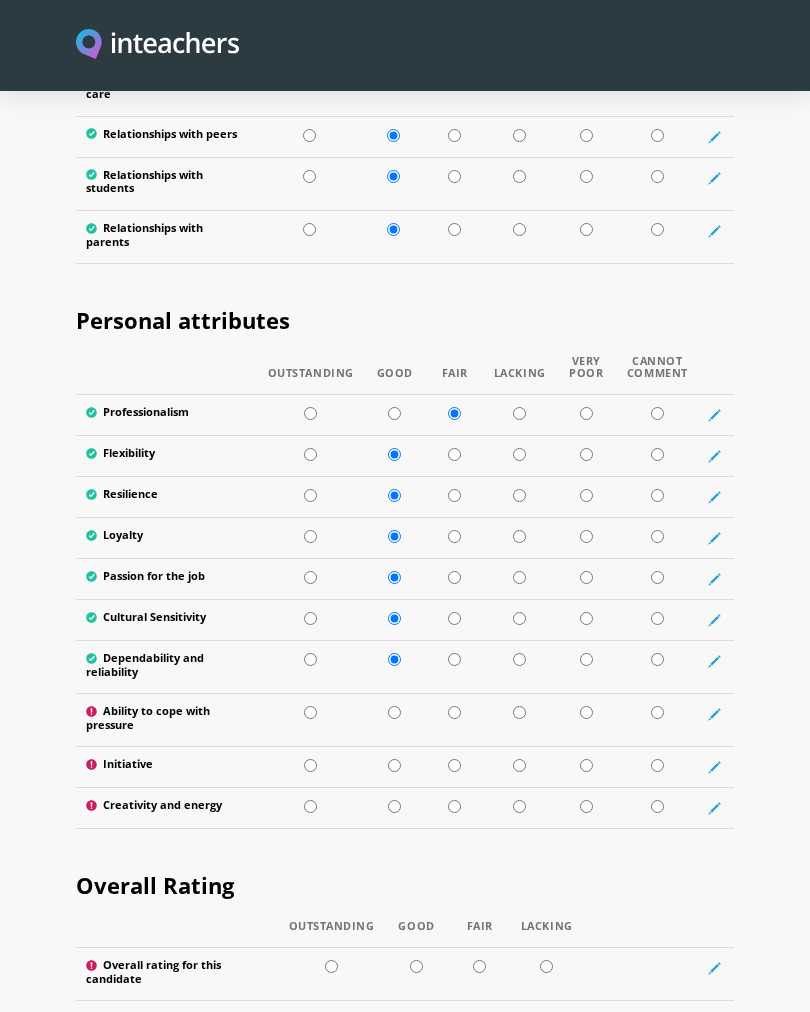 click at bounding box center (395, 767) 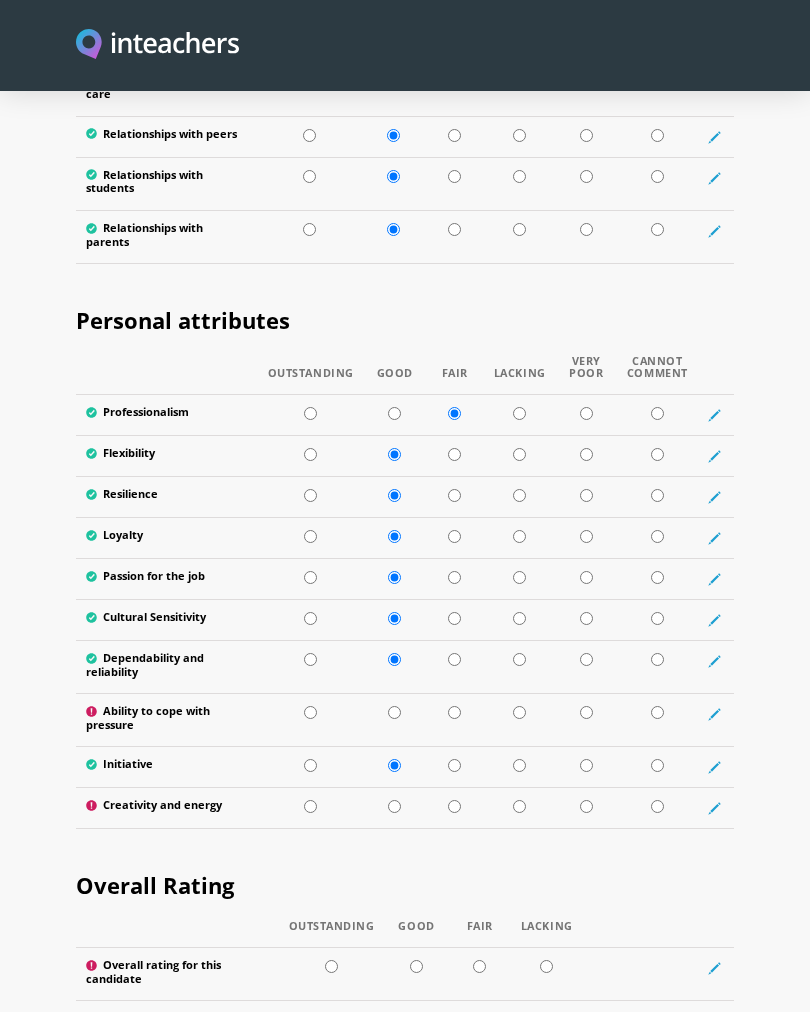 click at bounding box center [395, 720] 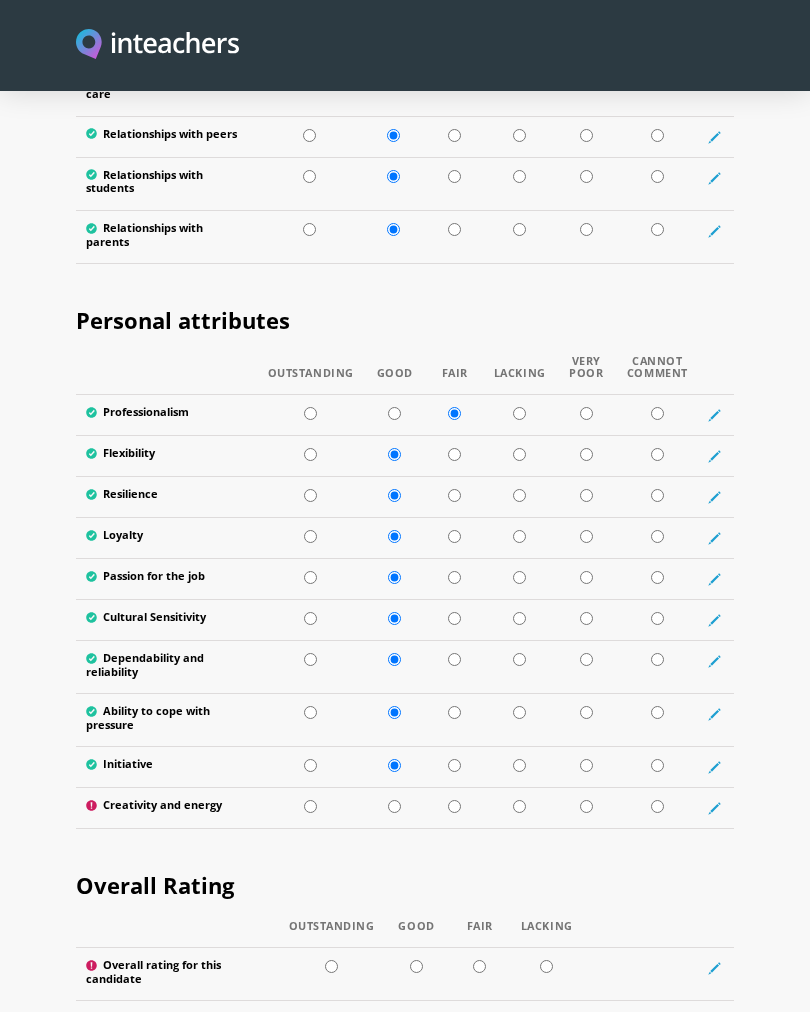 click at bounding box center (394, 806) 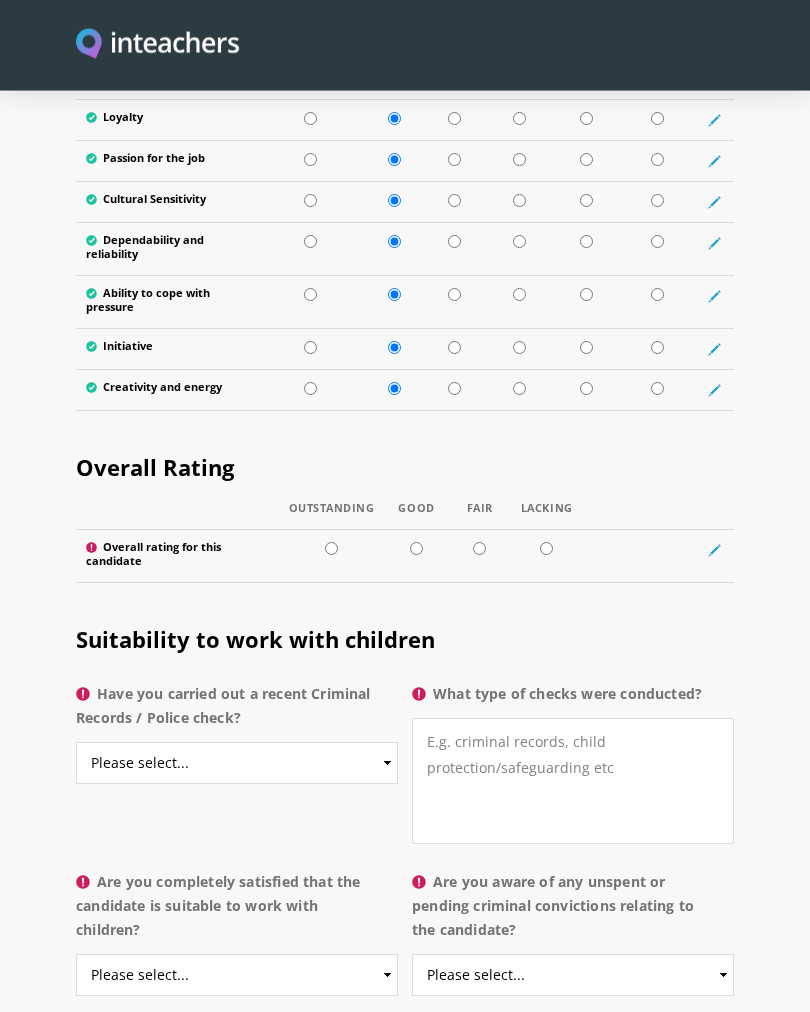 scroll, scrollTop: 3804, scrollLeft: 0, axis: vertical 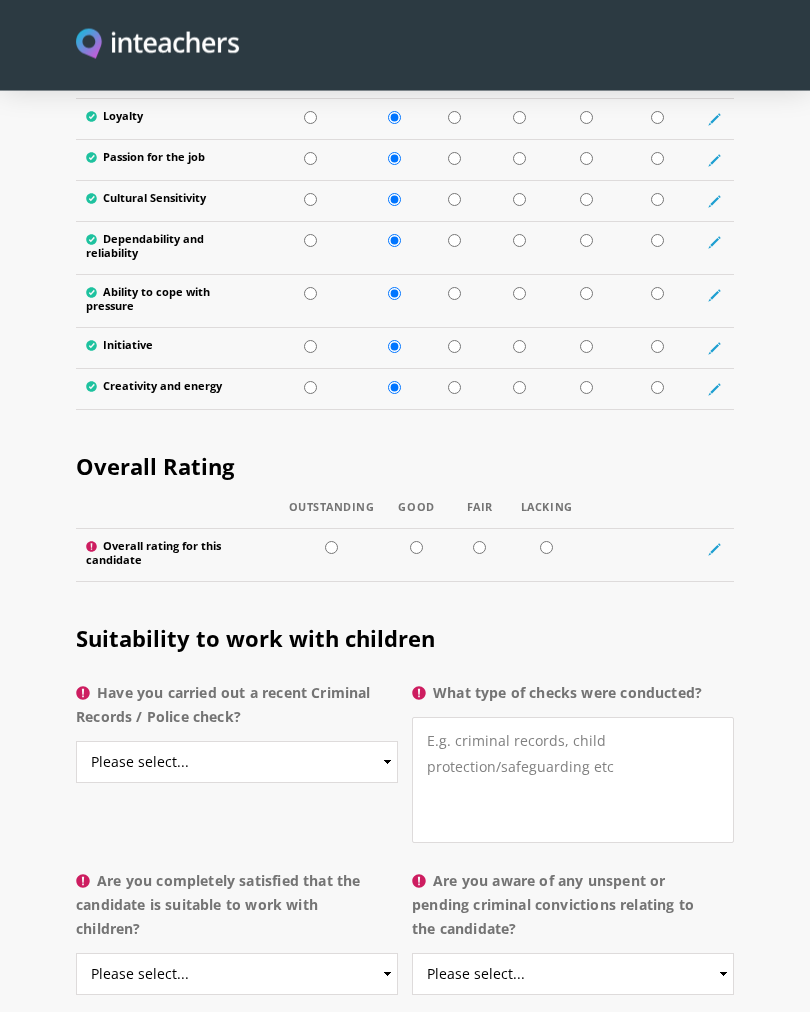 click at bounding box center (417, 556) 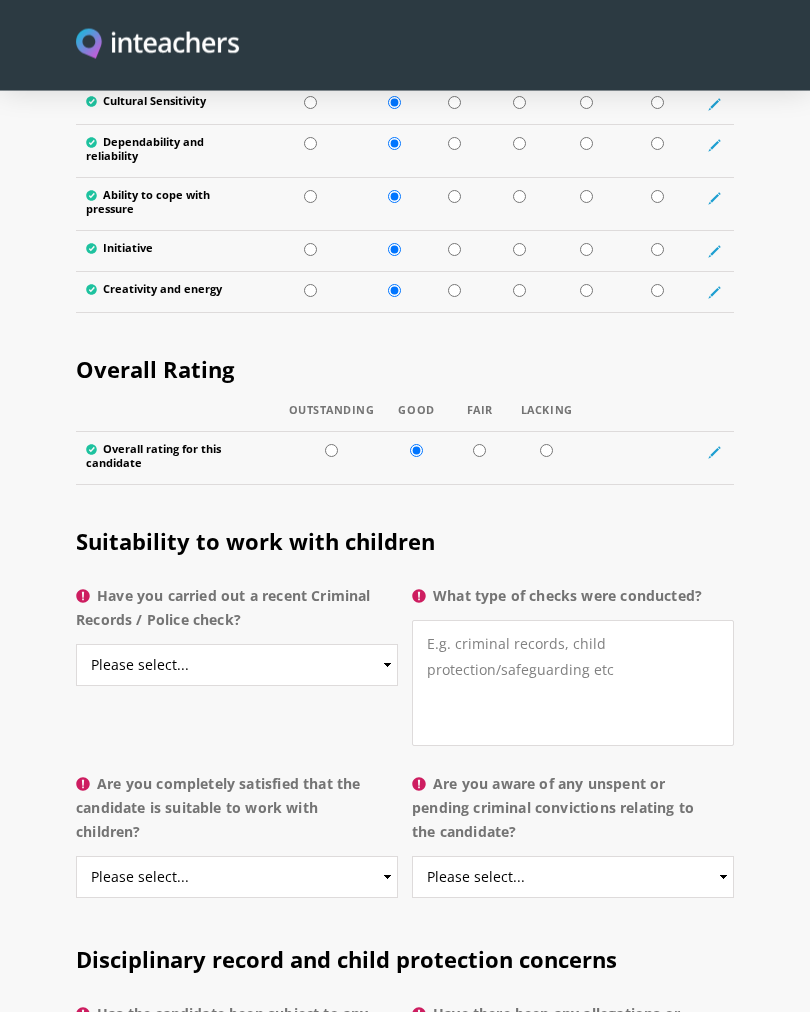 scroll, scrollTop: 3902, scrollLeft: 0, axis: vertical 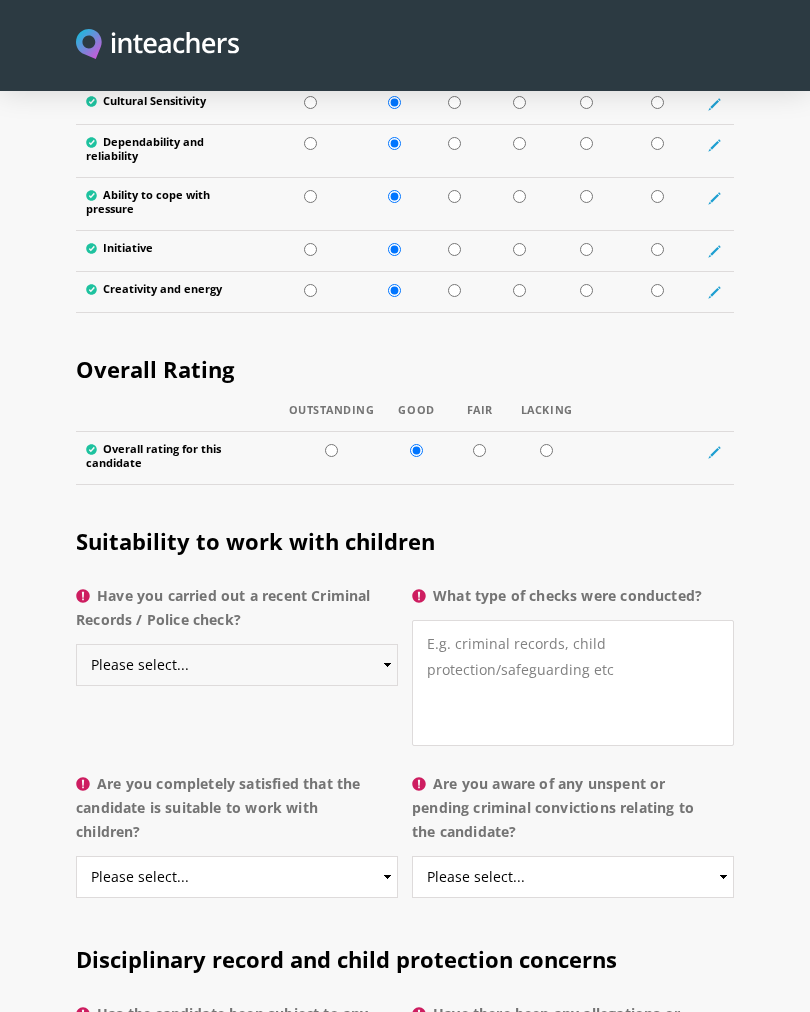 click on "Please select... Yes
No
Do not know" at bounding box center [237, 665] 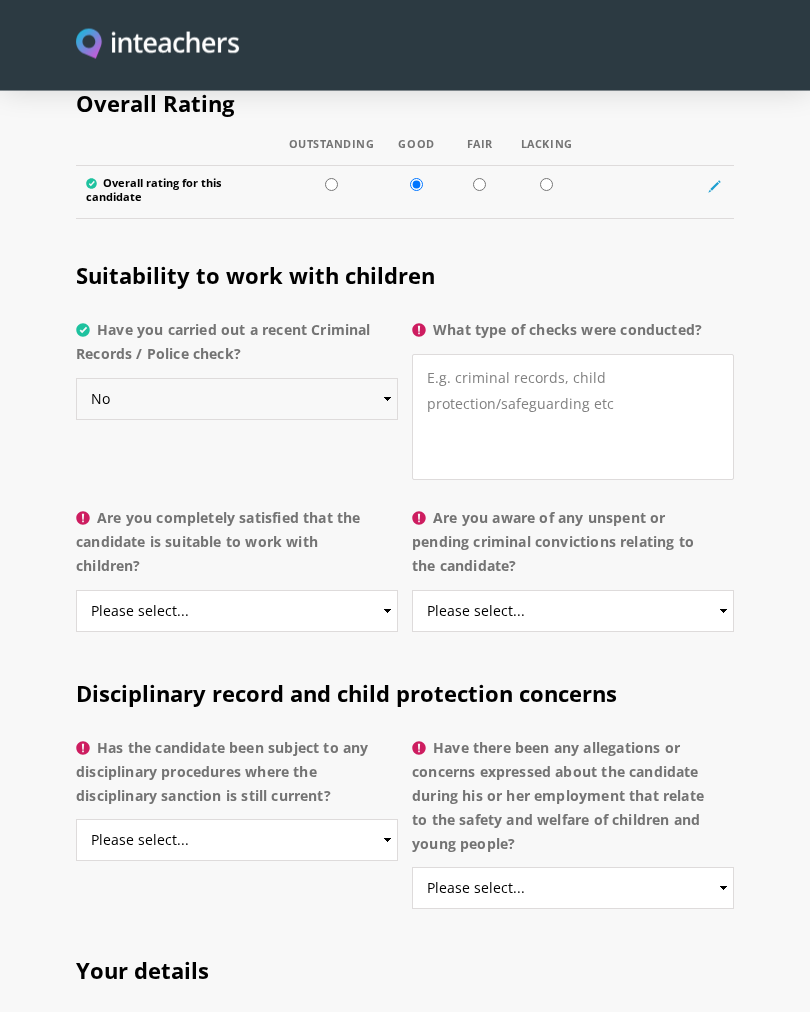 scroll, scrollTop: 4170, scrollLeft: 0, axis: vertical 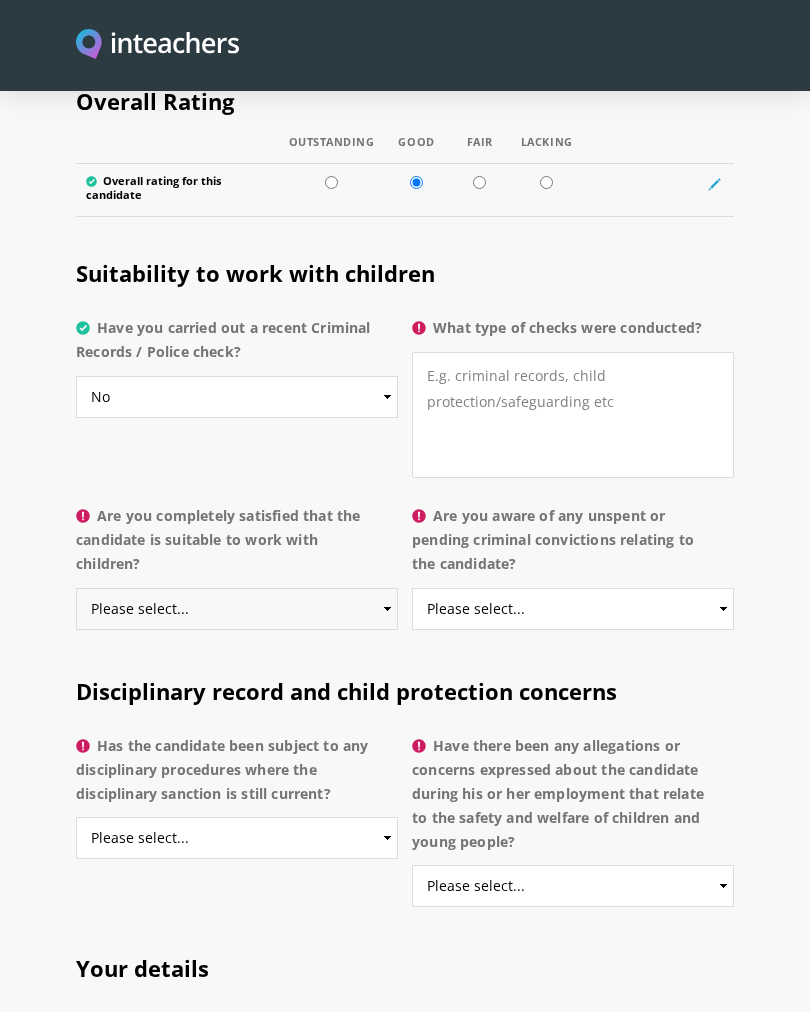 click on "Please select... Yes
No
Do not know" at bounding box center (237, 609) 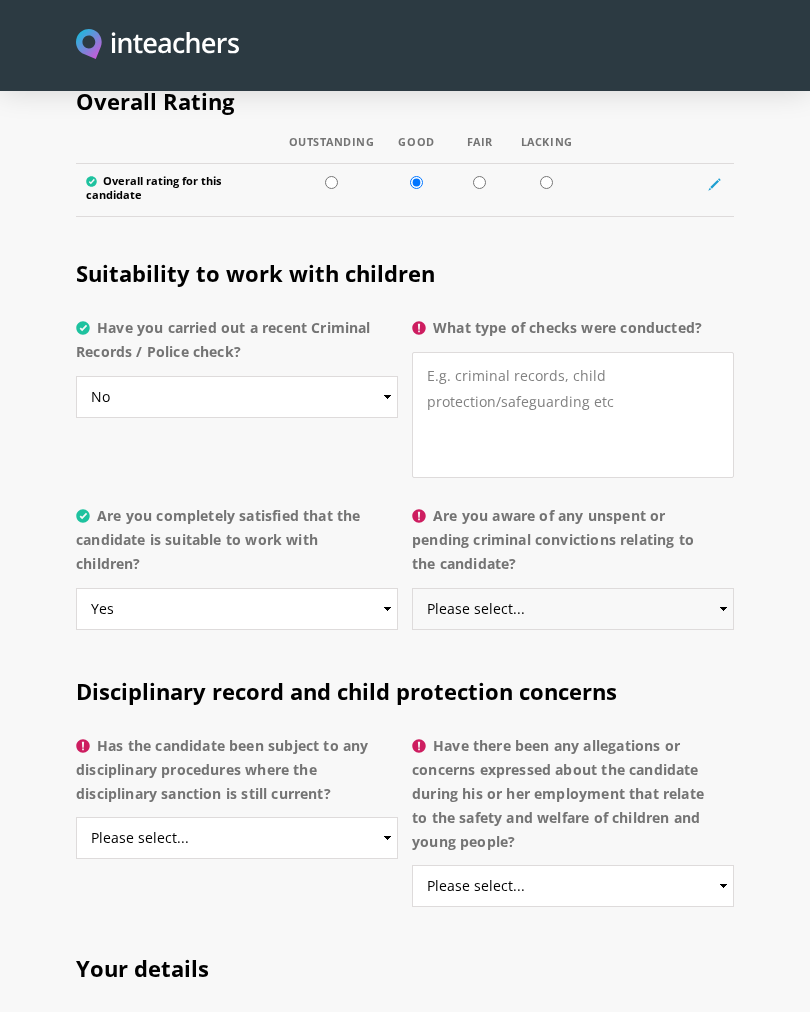 click on "Please select... Yes
No
Do not know" at bounding box center (573, 609) 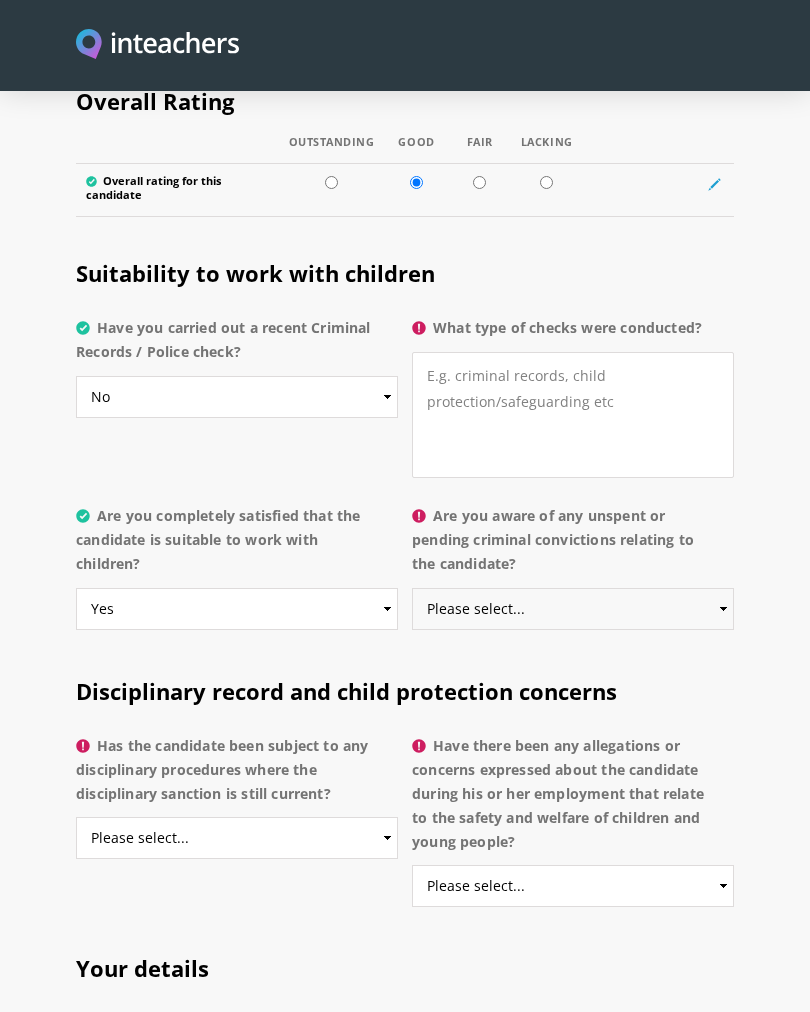 click on "Please select... Yes
No
Do not know" at bounding box center (573, 609) 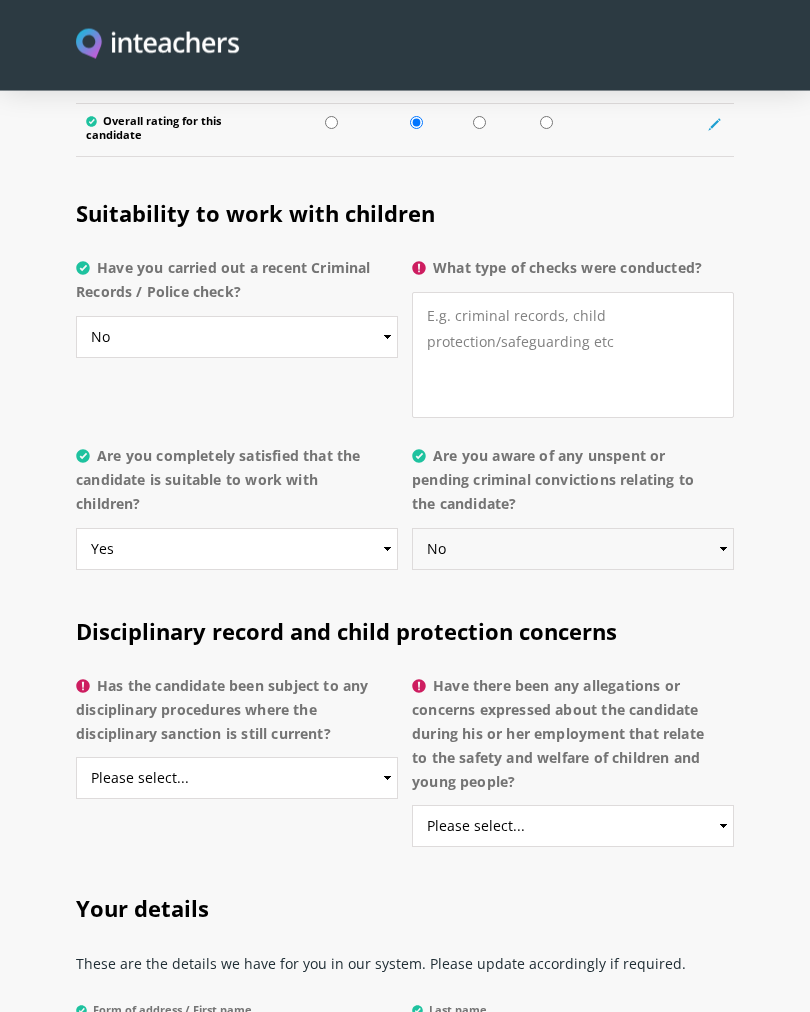 scroll, scrollTop: 4232, scrollLeft: 0, axis: vertical 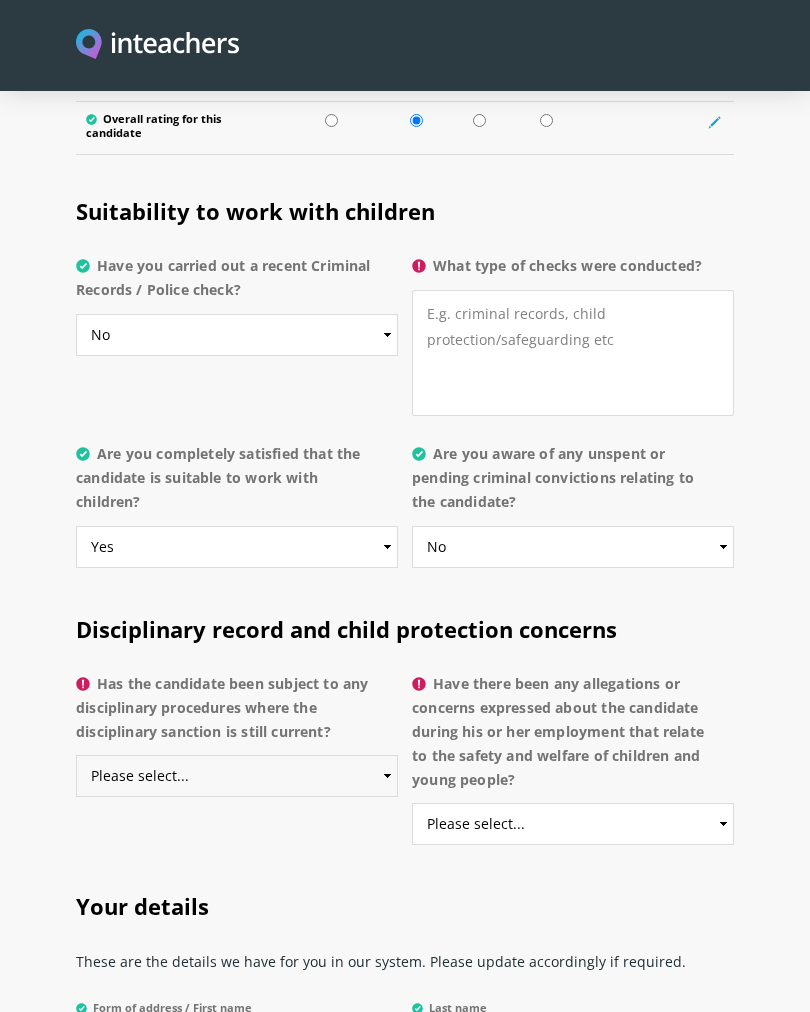 click on "Please select... Yes
No
Do not know" at bounding box center (237, 776) 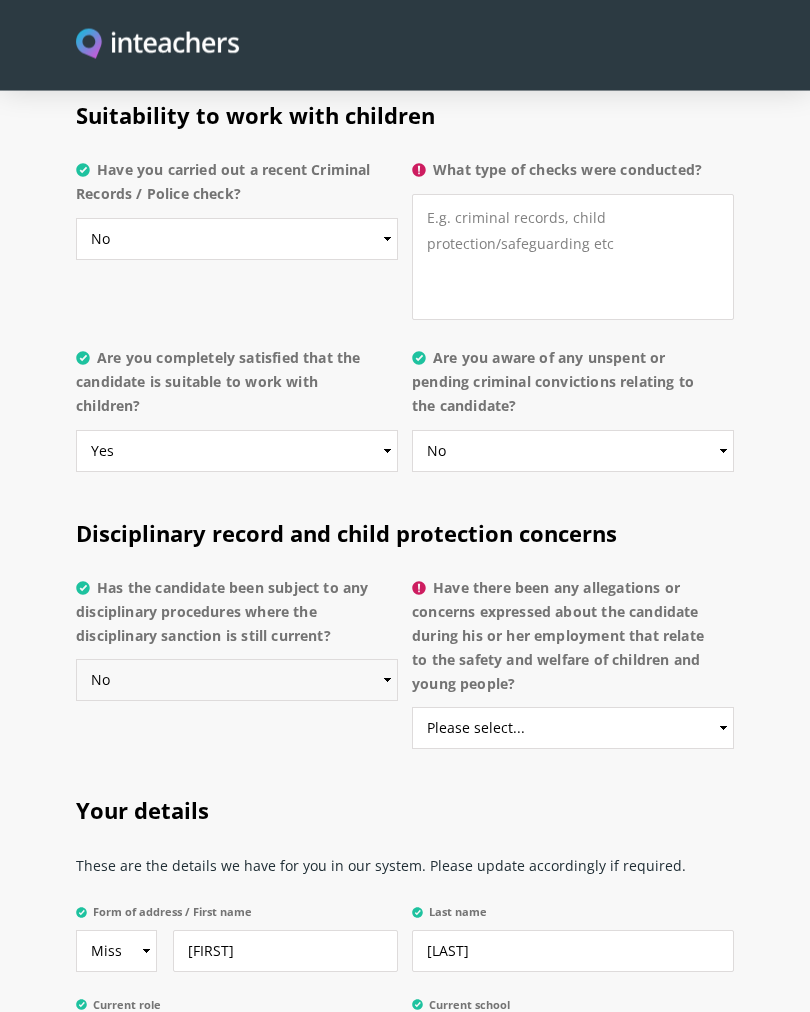 scroll, scrollTop: 4328, scrollLeft: 0, axis: vertical 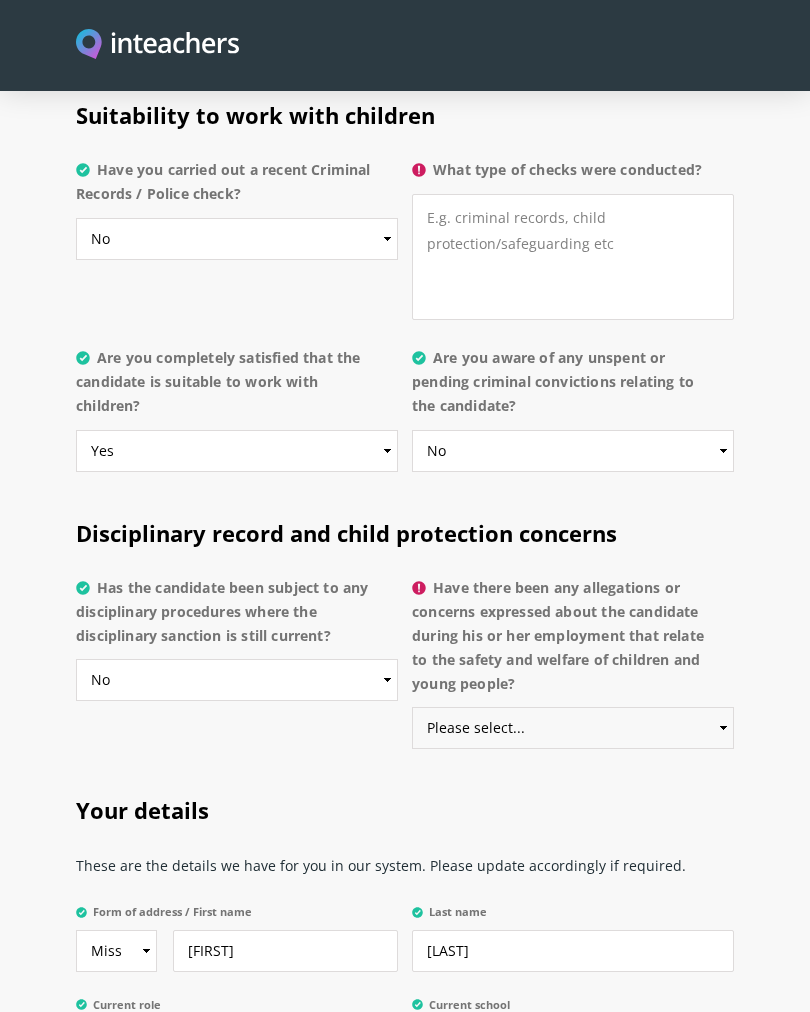 click on "Please select... Yes
No
Do not know" at bounding box center [573, 728] 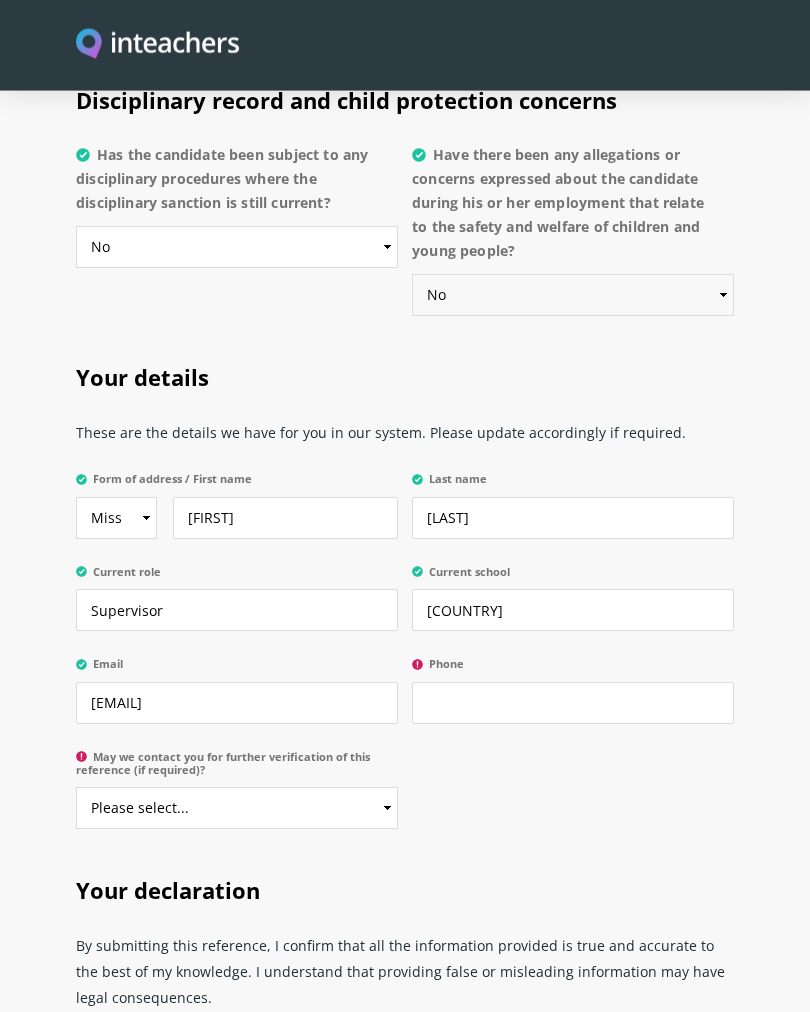 scroll, scrollTop: 4761, scrollLeft: 0, axis: vertical 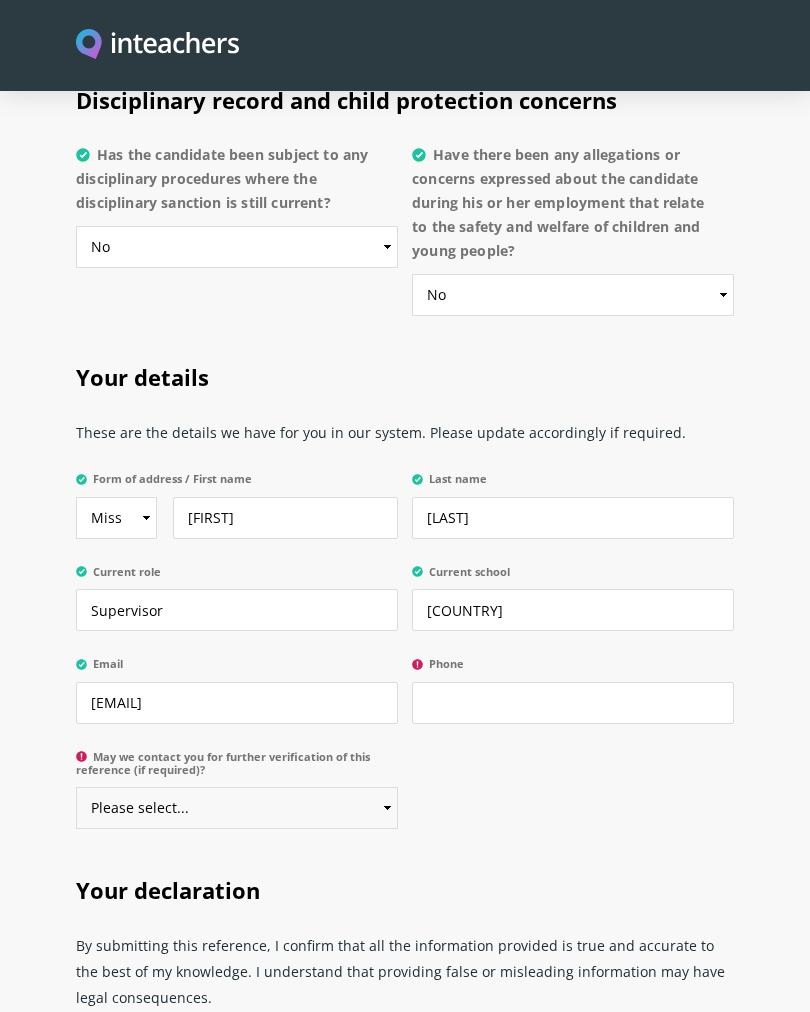 click on "Please select... Yes
No" at bounding box center [237, 808] 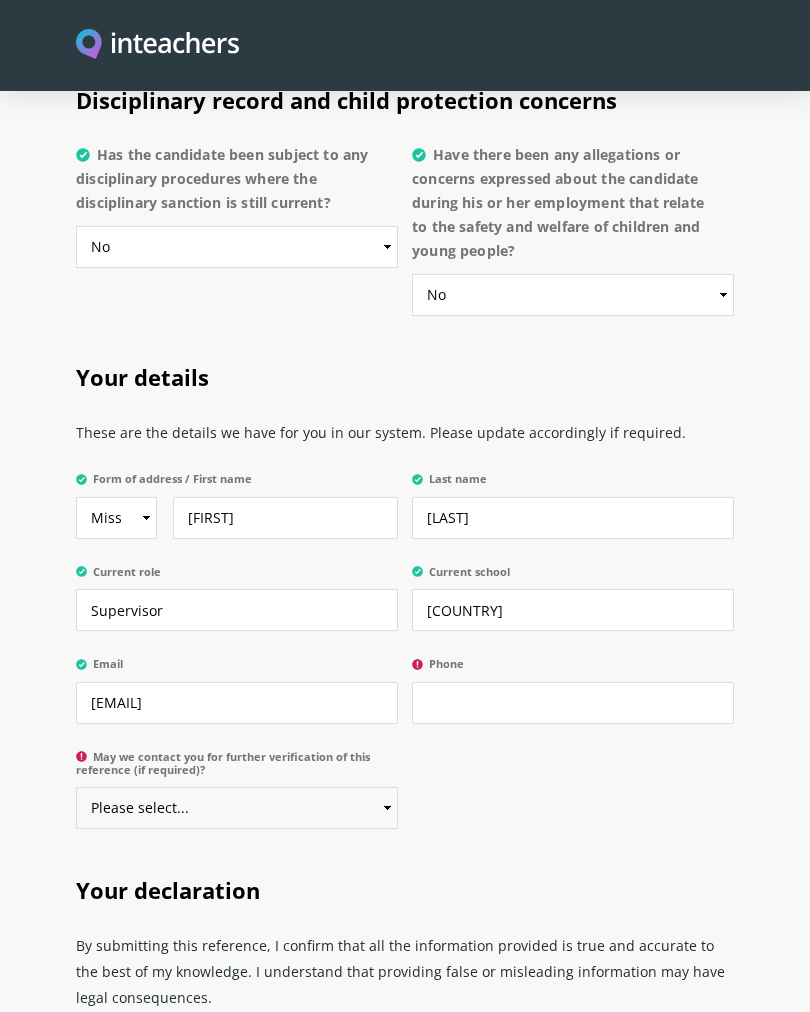 click on "Please select... Yes
No" at bounding box center [237, 808] 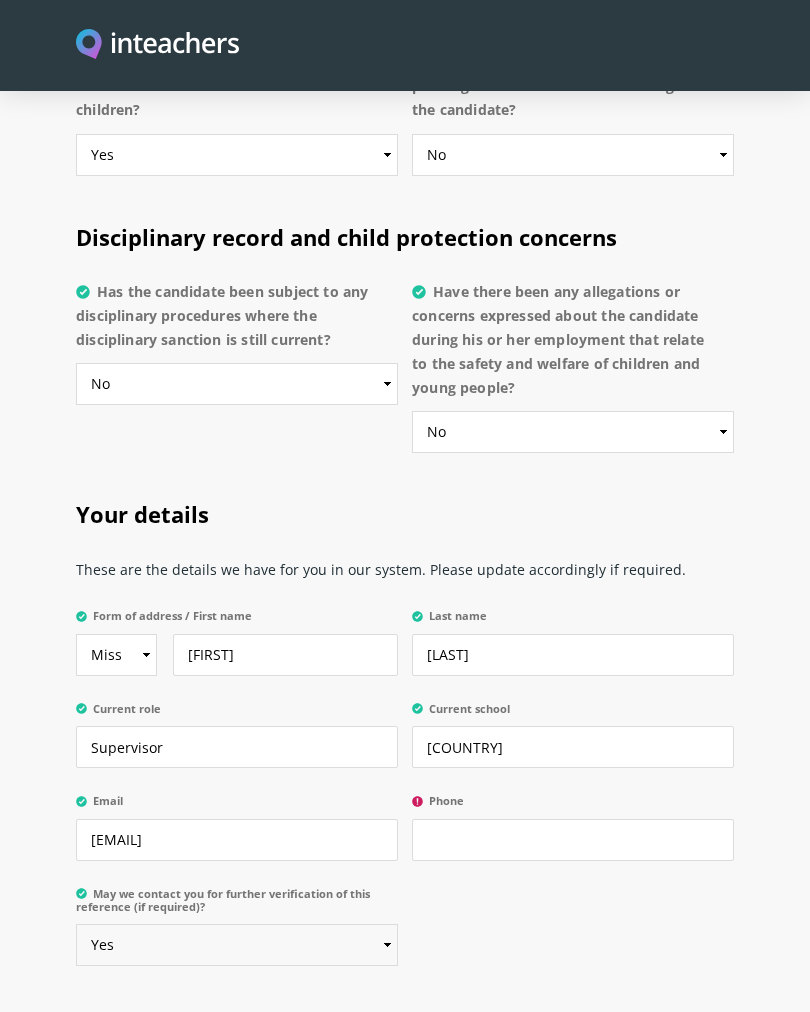 scroll, scrollTop: 4622, scrollLeft: 0, axis: vertical 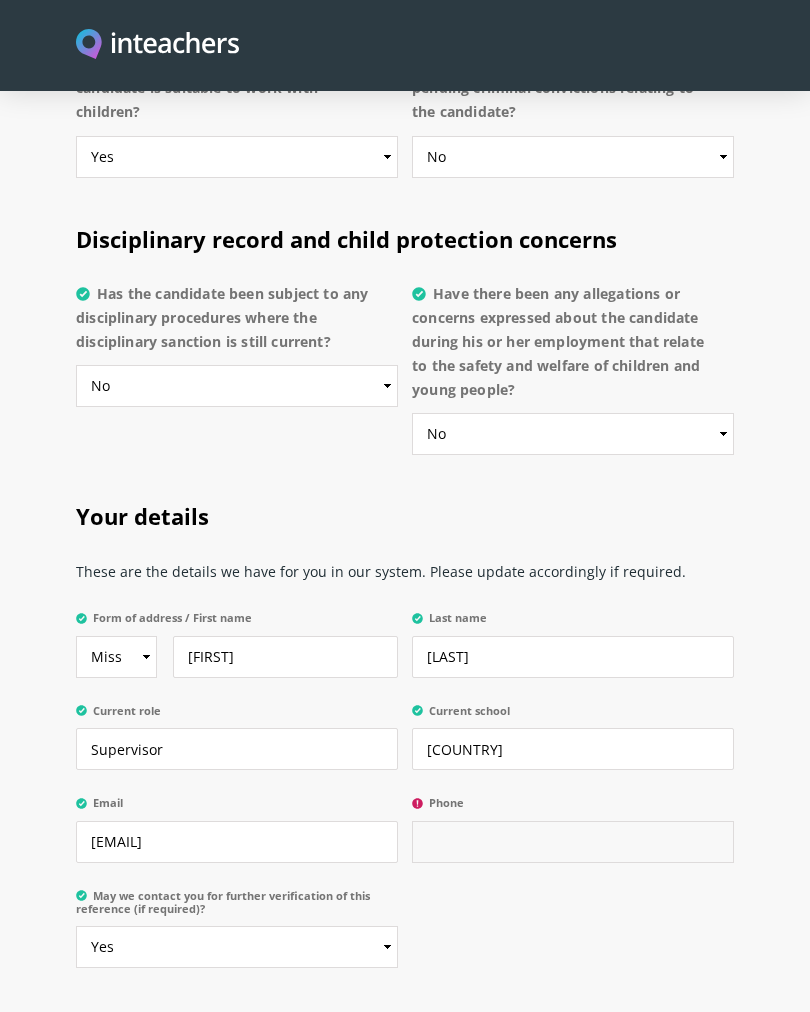 click on "Phone" at bounding box center [573, 842] 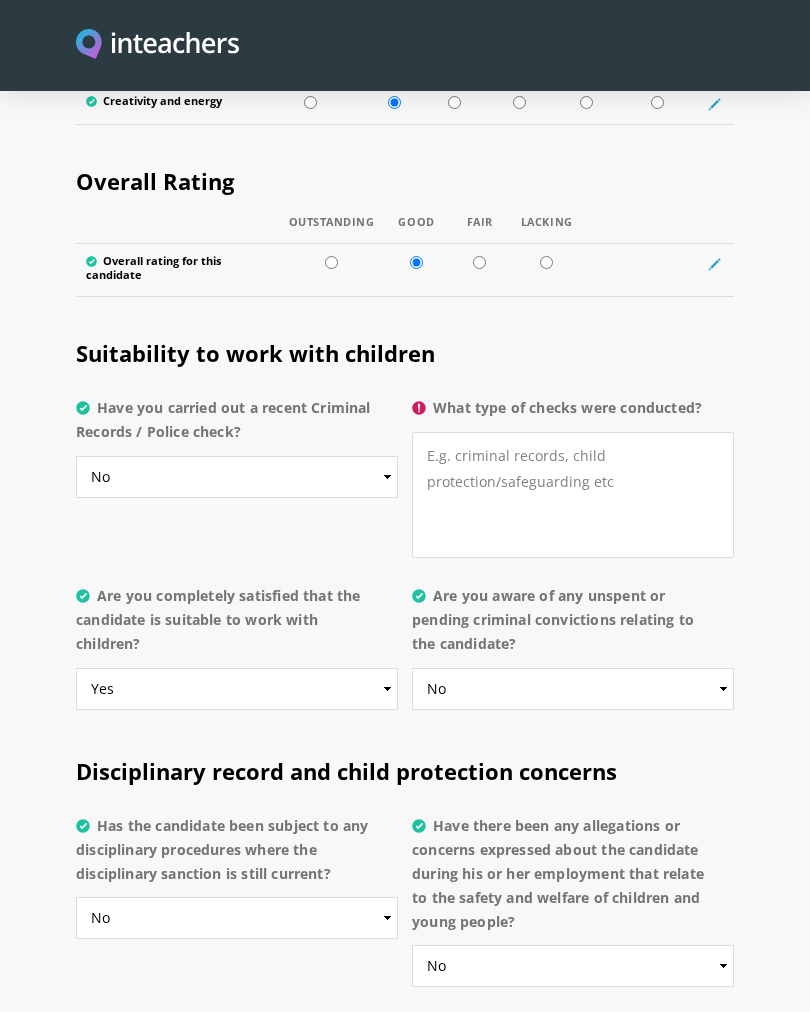 scroll, scrollTop: 4086, scrollLeft: 0, axis: vertical 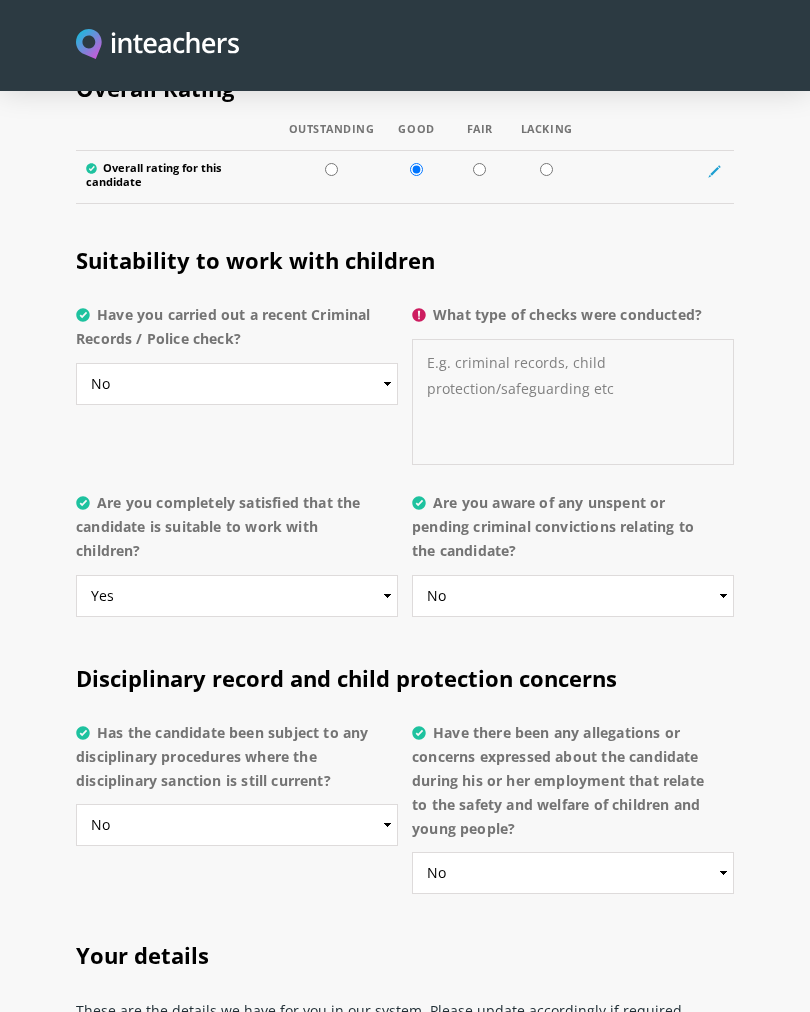 click on "What type of checks were conducted?" at bounding box center [573, 402] 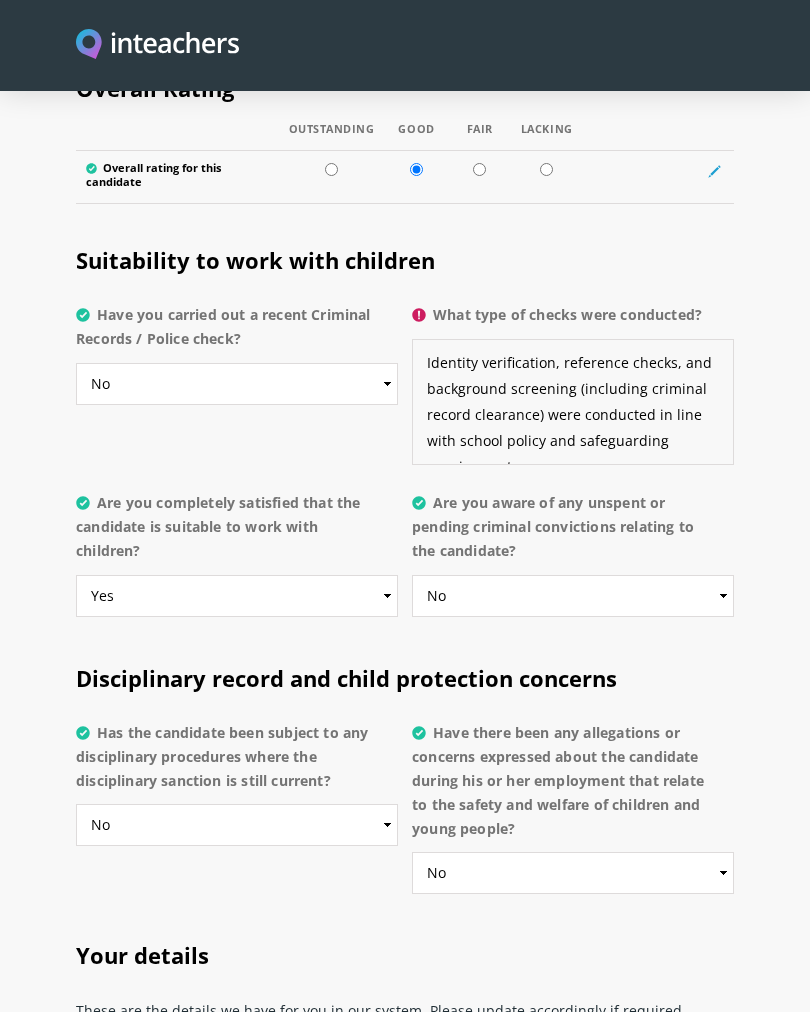 scroll, scrollTop: 14, scrollLeft: 0, axis: vertical 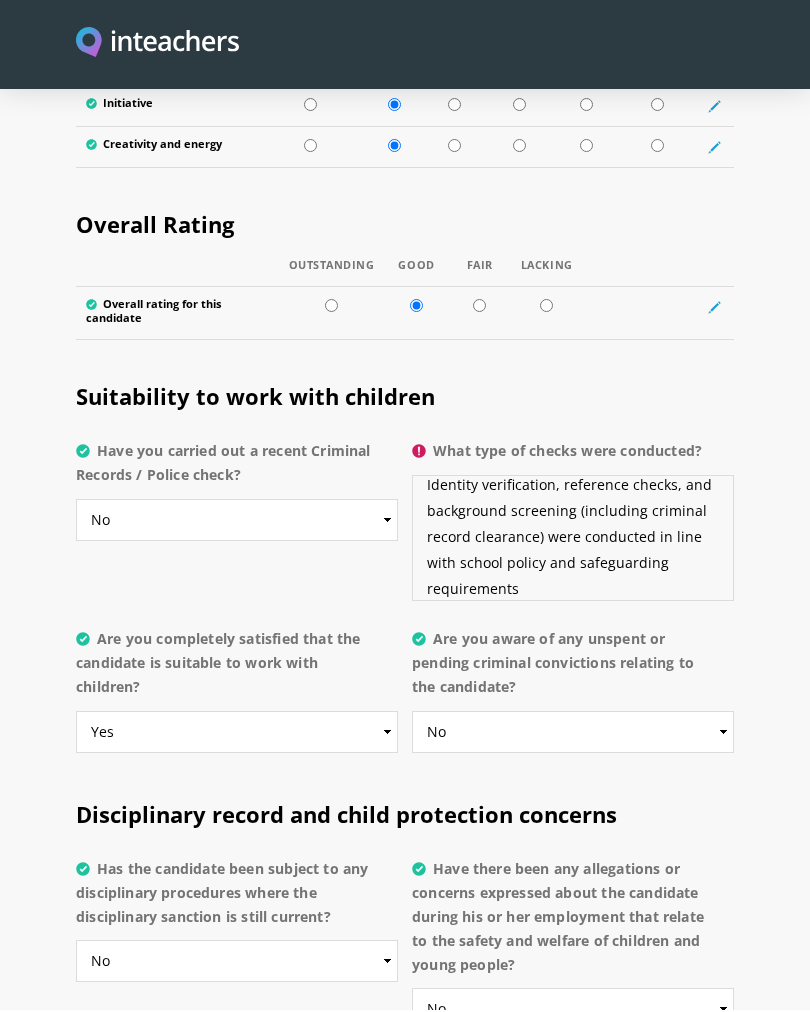 type on "Identity verification, reference checks, and background screening (including criminal record clearance) were conducted in line with school policy and safeguarding requirements" 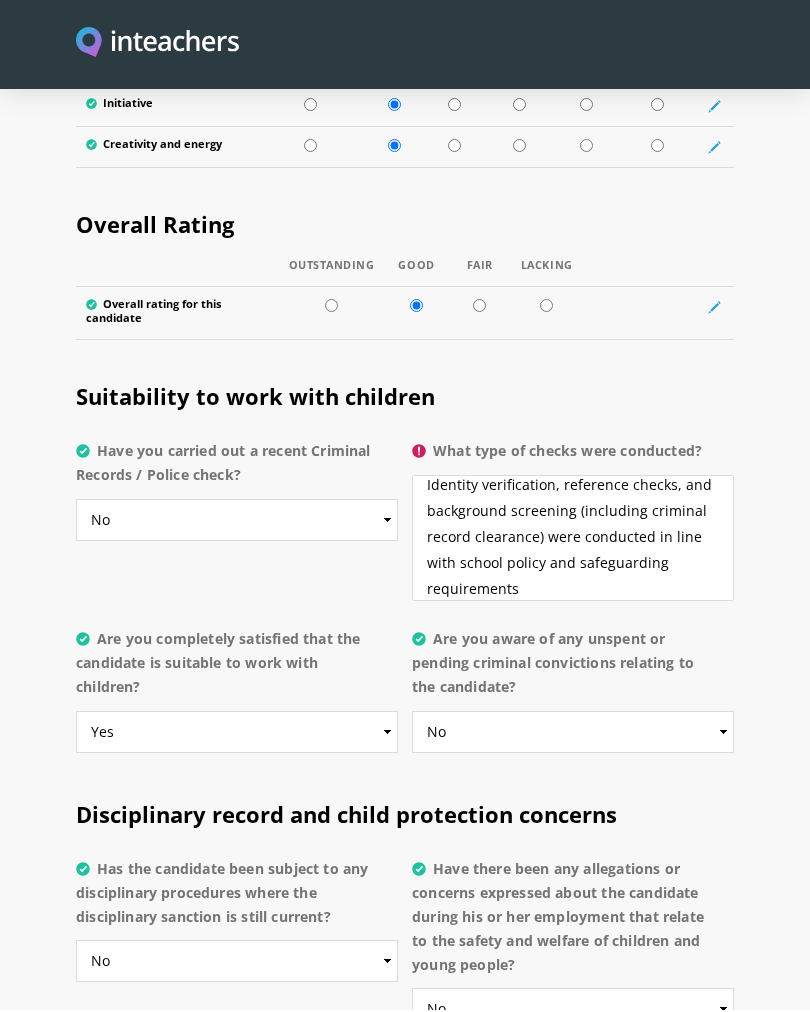 click on "Suitability to work with children
Have you carried out a recent Criminal Records / Police check?
Please select... Yes
No
Do not know
What type of checks were conducted?
Identity verification, reference checks, and background screening (including criminal record clearance) were conducted in line with school policy and safeguarding requirements
Are you completely satisfied that the candidate is suitable to work with children?
Please select... Yes
No
Do not know
Please provide details
Please select... Yes
No
Do not know" at bounding box center [405, 563] 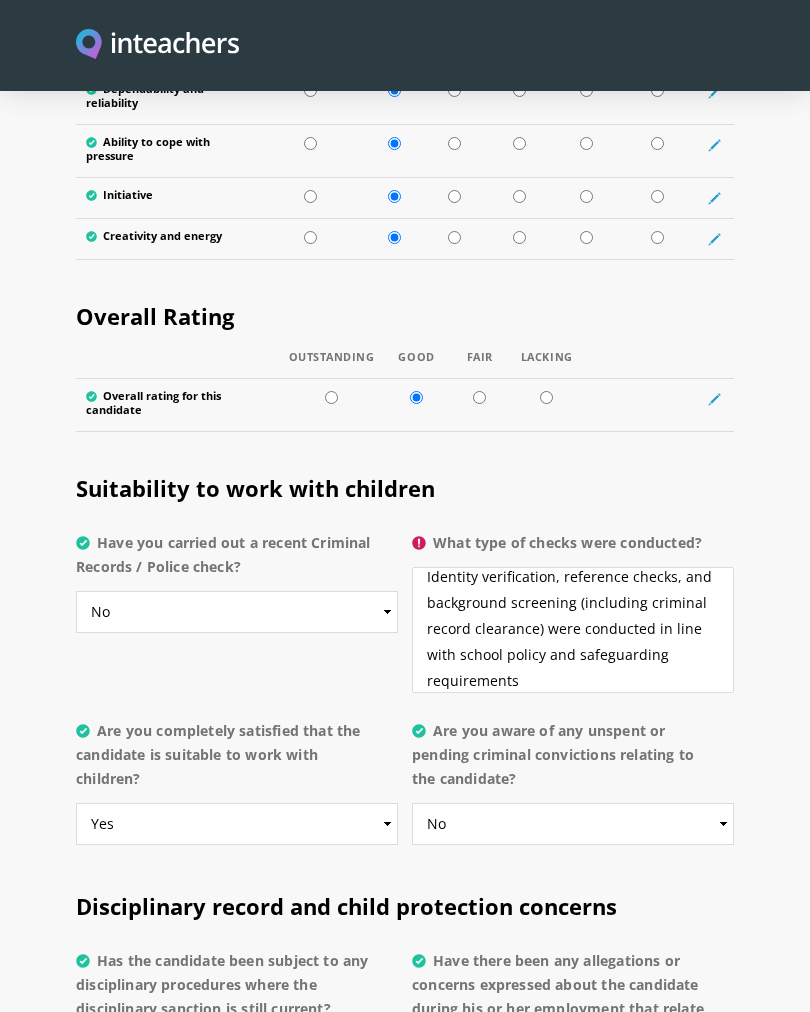 scroll, scrollTop: 3950, scrollLeft: 0, axis: vertical 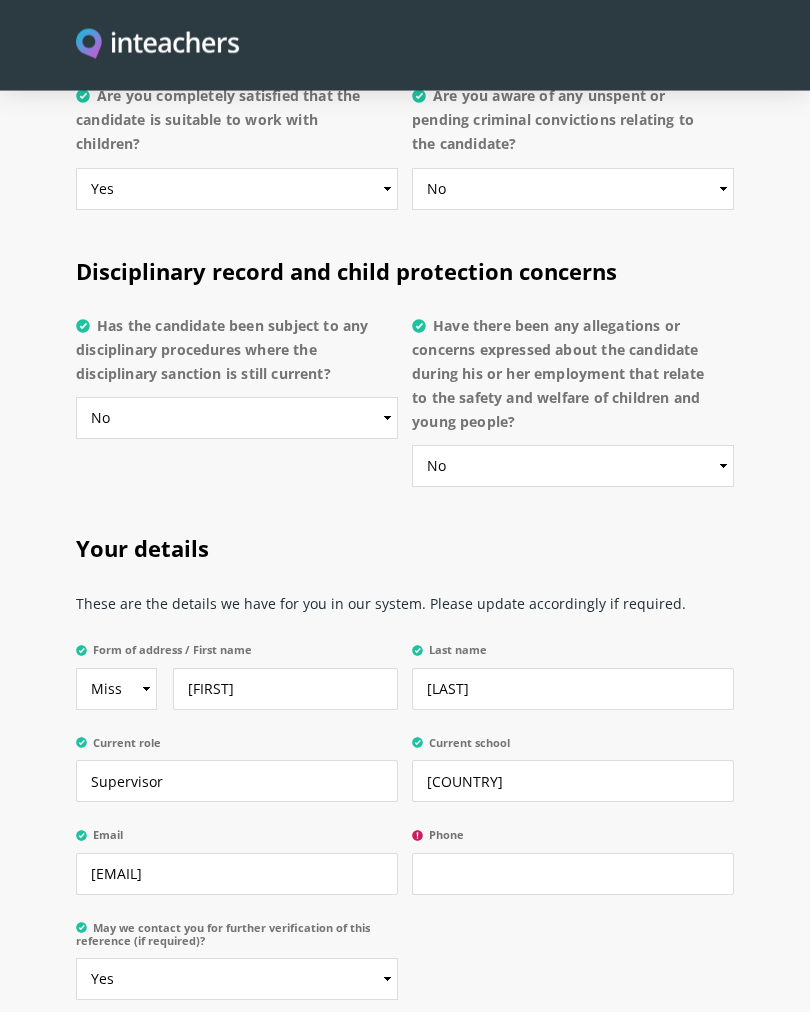 click on "Phone" at bounding box center (573, 841) 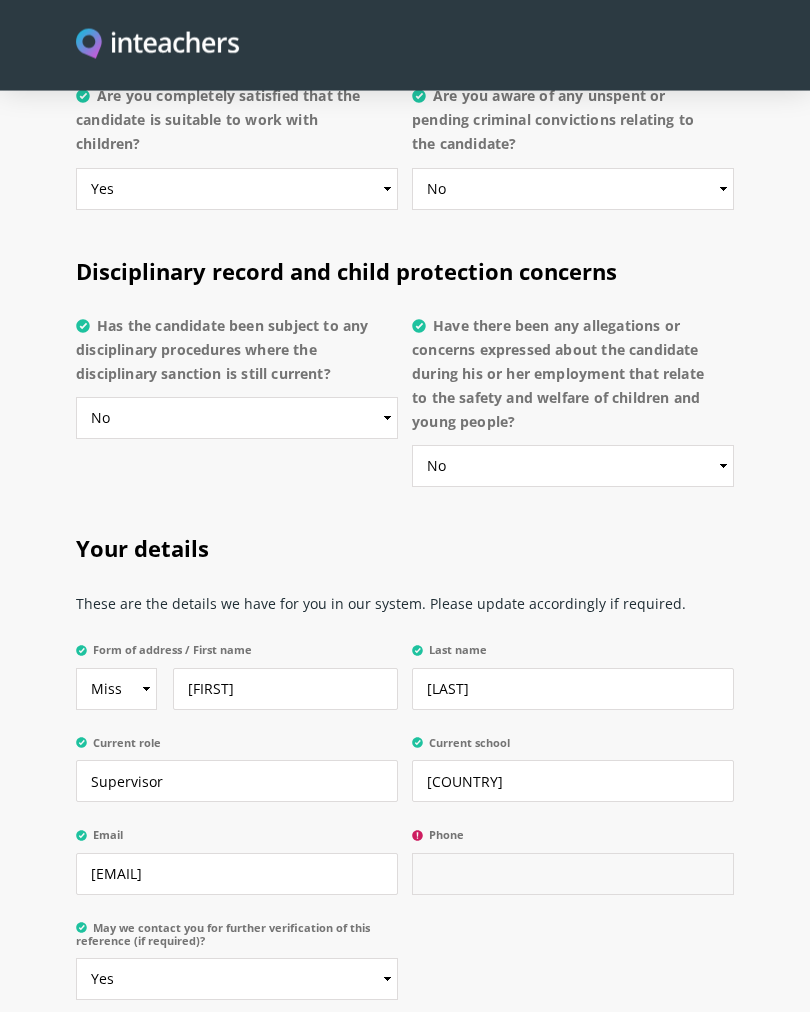 scroll, scrollTop: 4783, scrollLeft: 0, axis: vertical 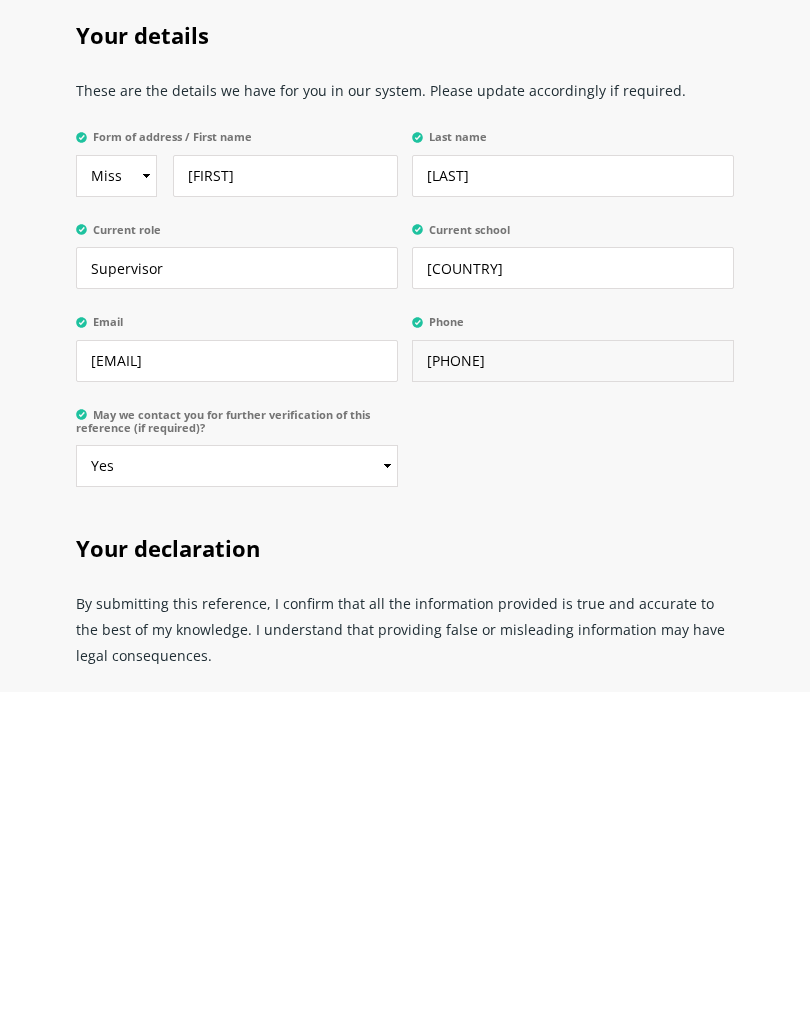 type on "[PHONE]" 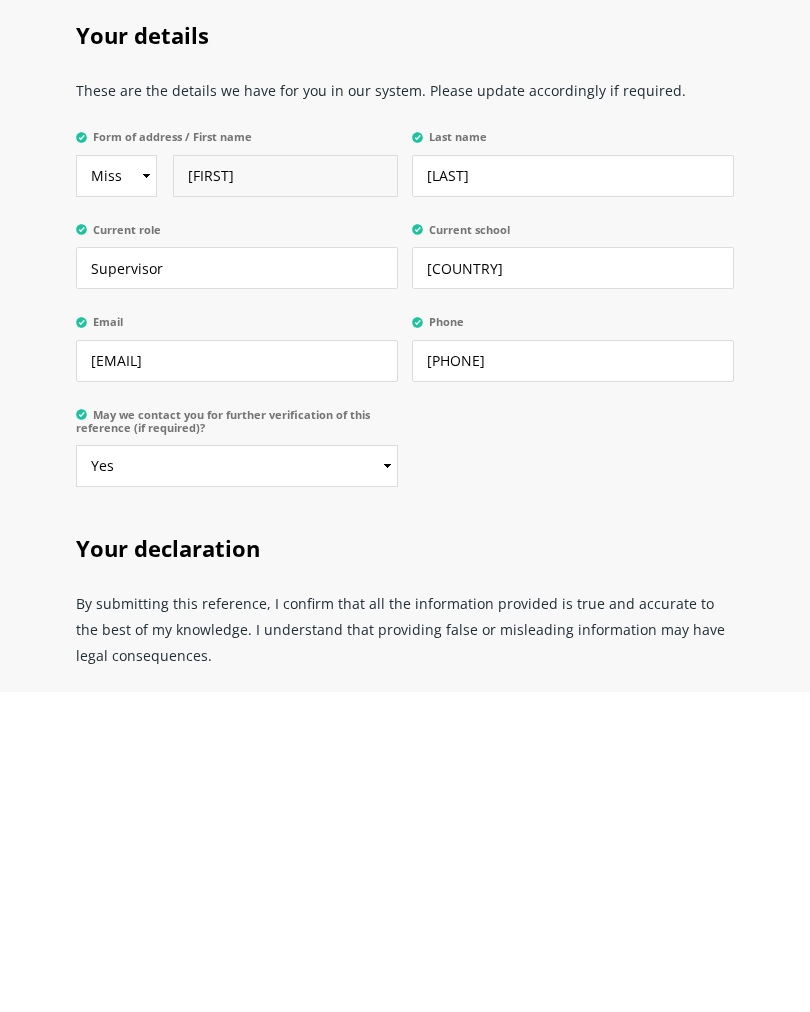 click on "[FIRST]" at bounding box center (285, 496) 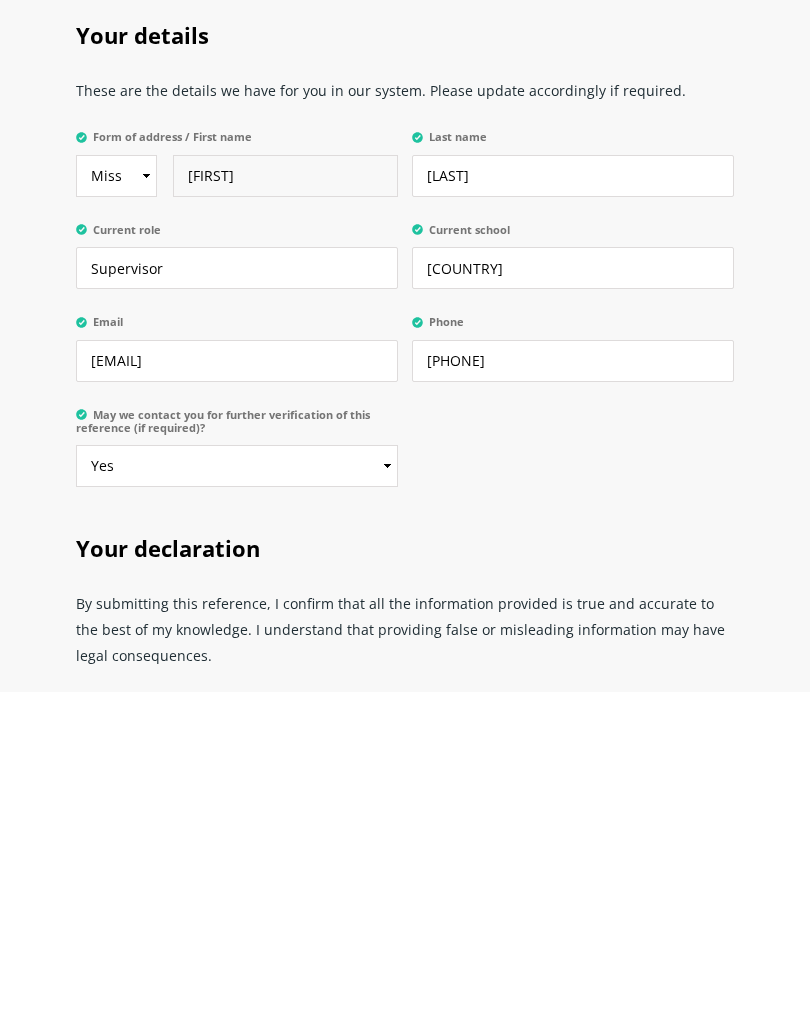type on "[FIRST]" 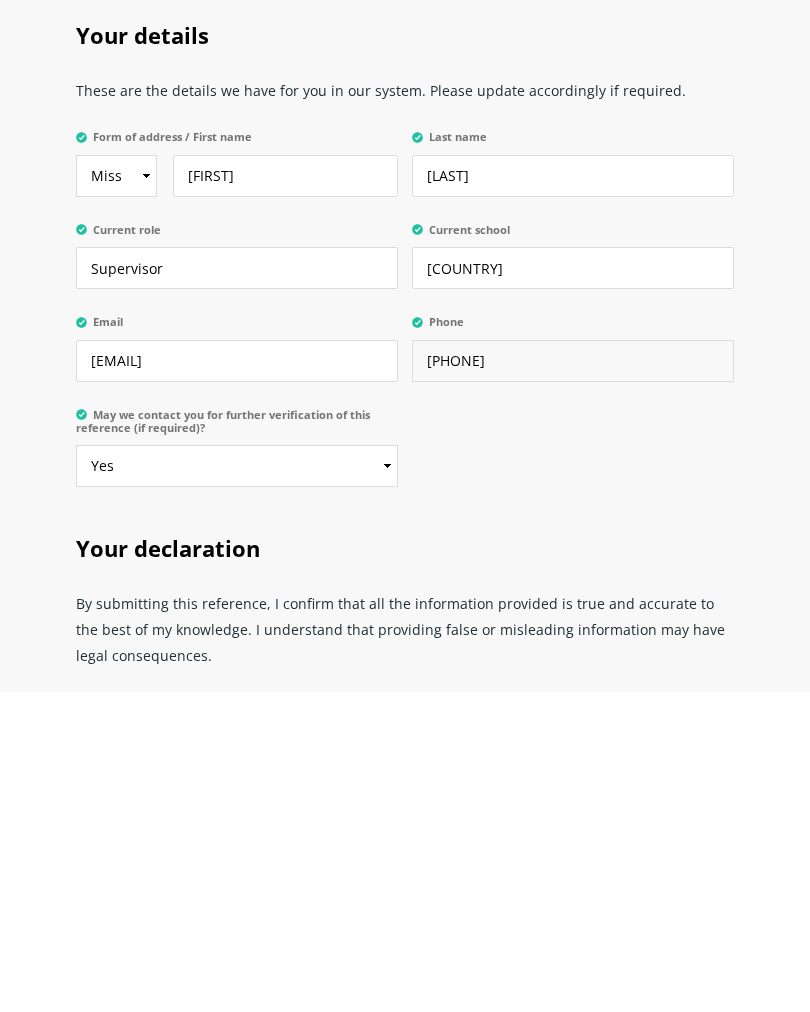 click on "[PHONE]" at bounding box center (573, 681) 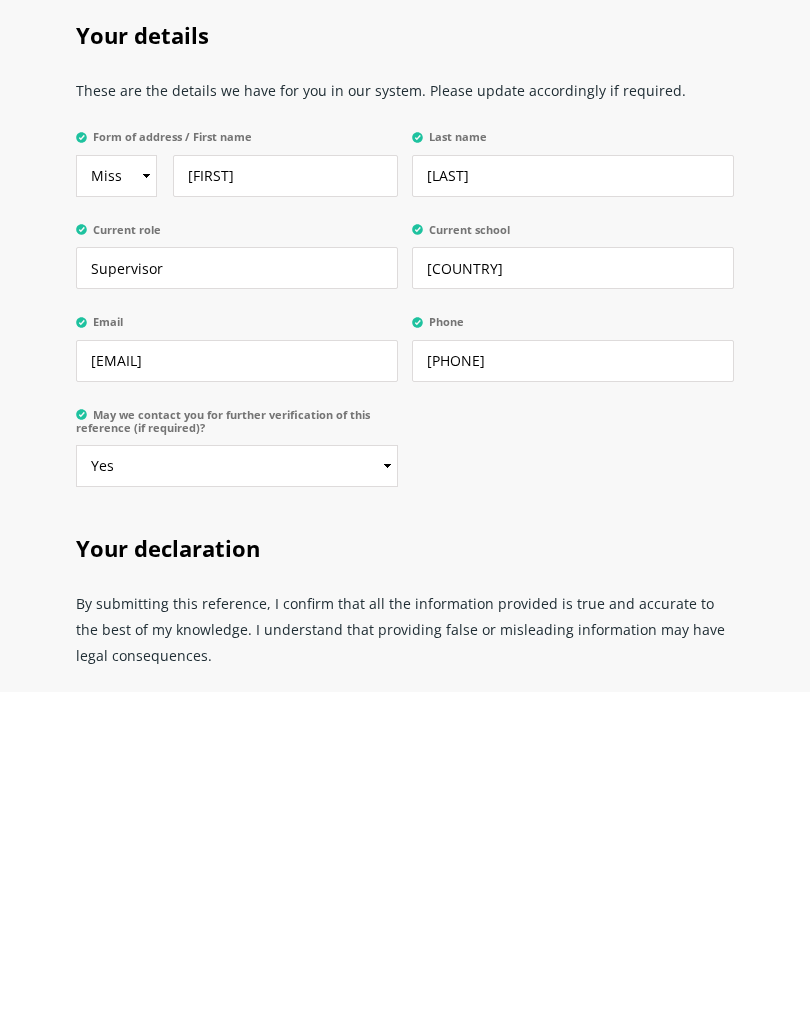 click on "Your declaration
By submitting this reference, I confirm that all the information provided is true and accurate to the best of my knowledge. I understand that providing false or misleading information may have legal consequences.
Submit Reference
Sending reference" at bounding box center (405, 977) 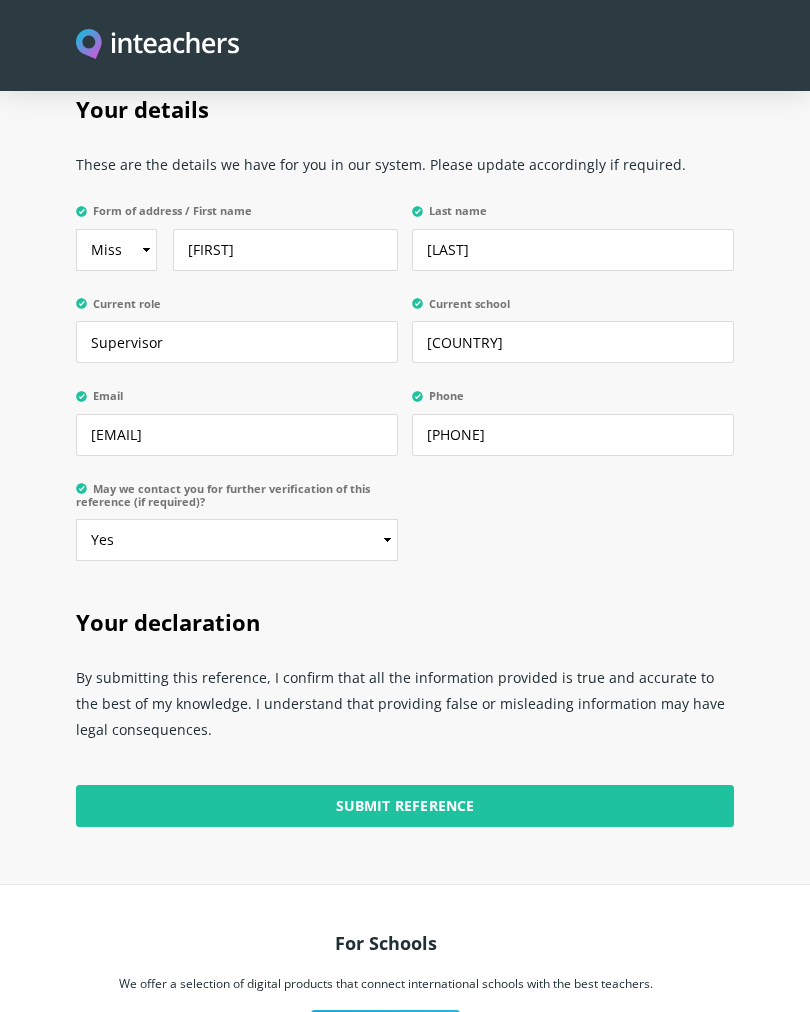 scroll, scrollTop: 5028, scrollLeft: 0, axis: vertical 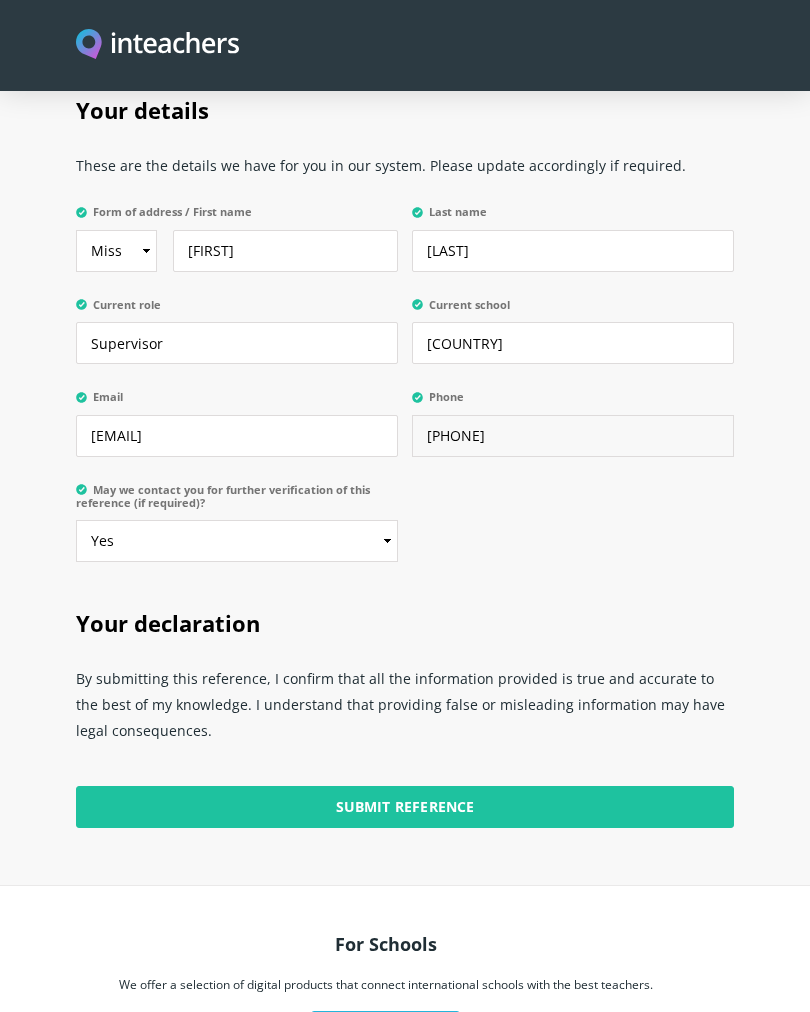 click on "[PHONE]" at bounding box center [573, 436] 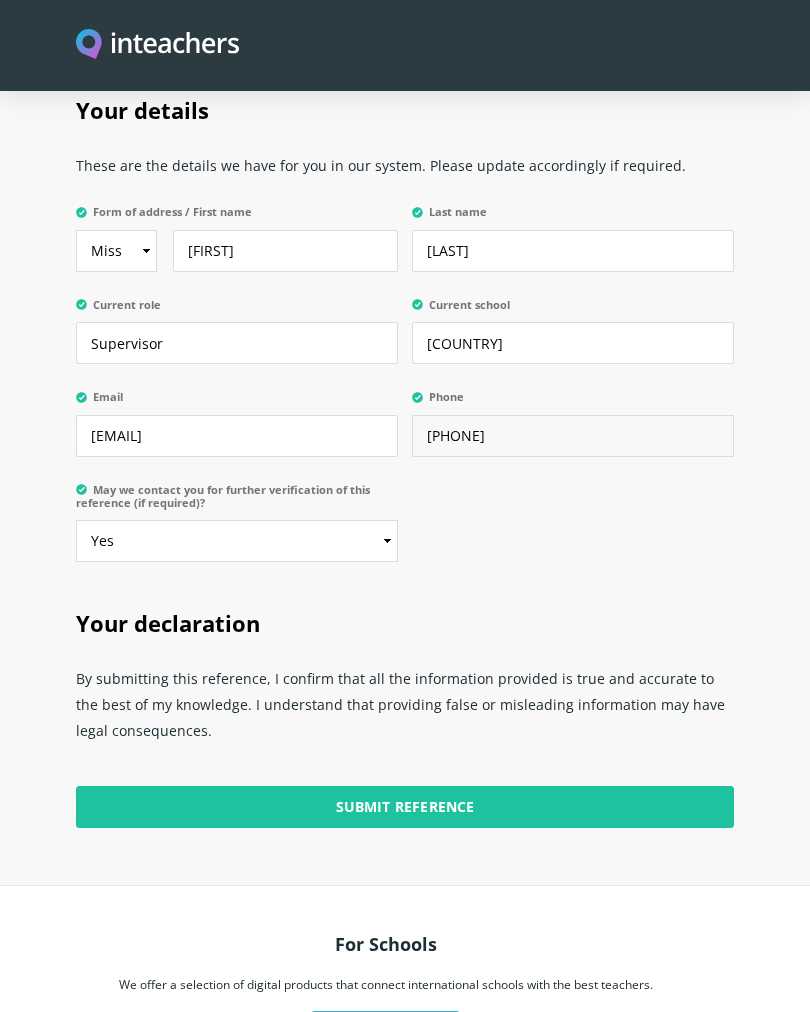 type on "[NUMBER]" 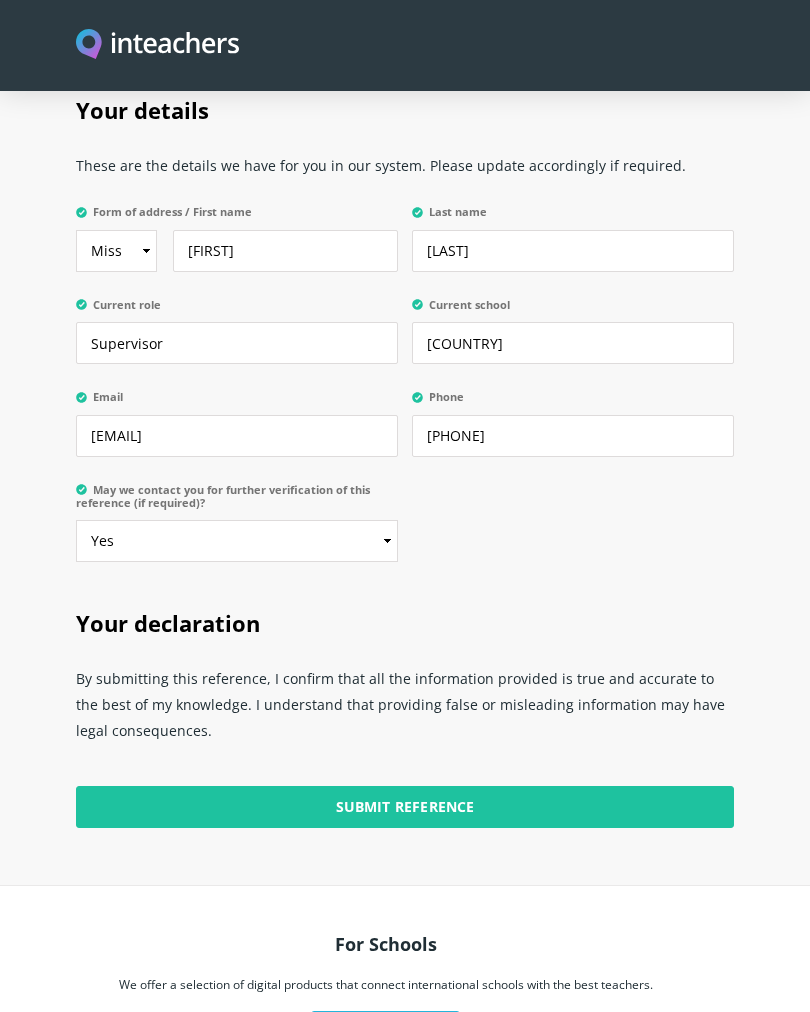 click on "Your declaration
By submitting this reference, I confirm that all the information provided is true and accurate to the best of my knowledge. I understand that providing false or misleading information may have legal consequences.
Submit Reference
Sending reference" at bounding box center [405, 713] 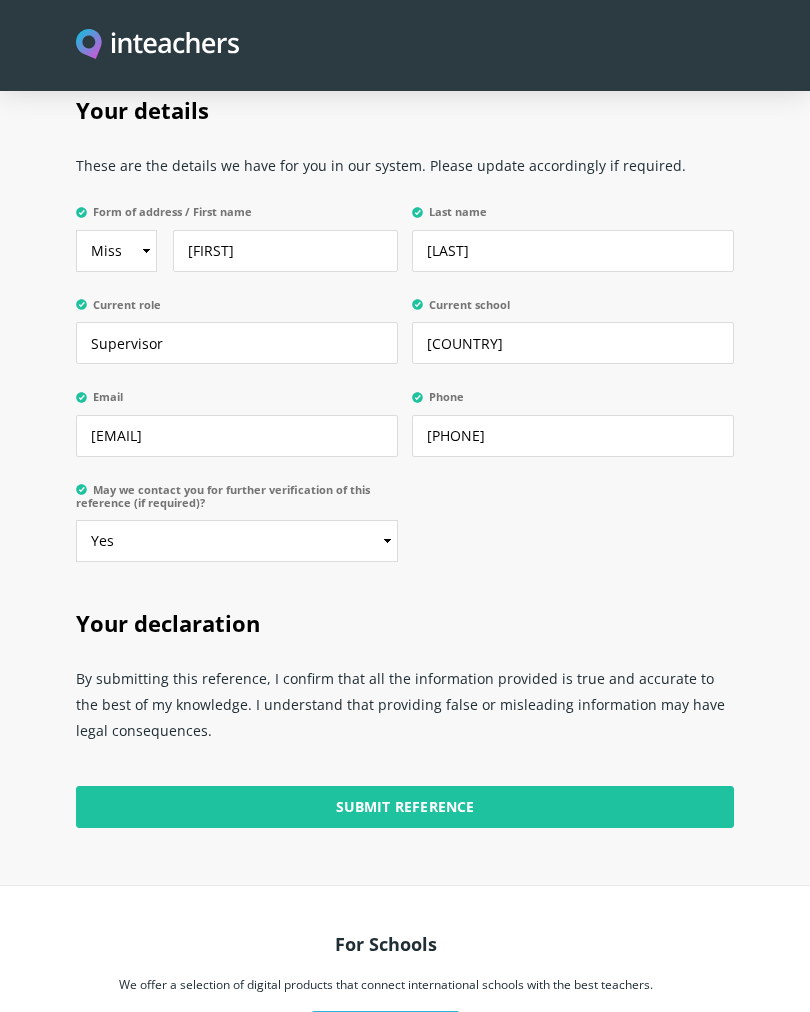 click on "Submit Reference" at bounding box center (405, 807) 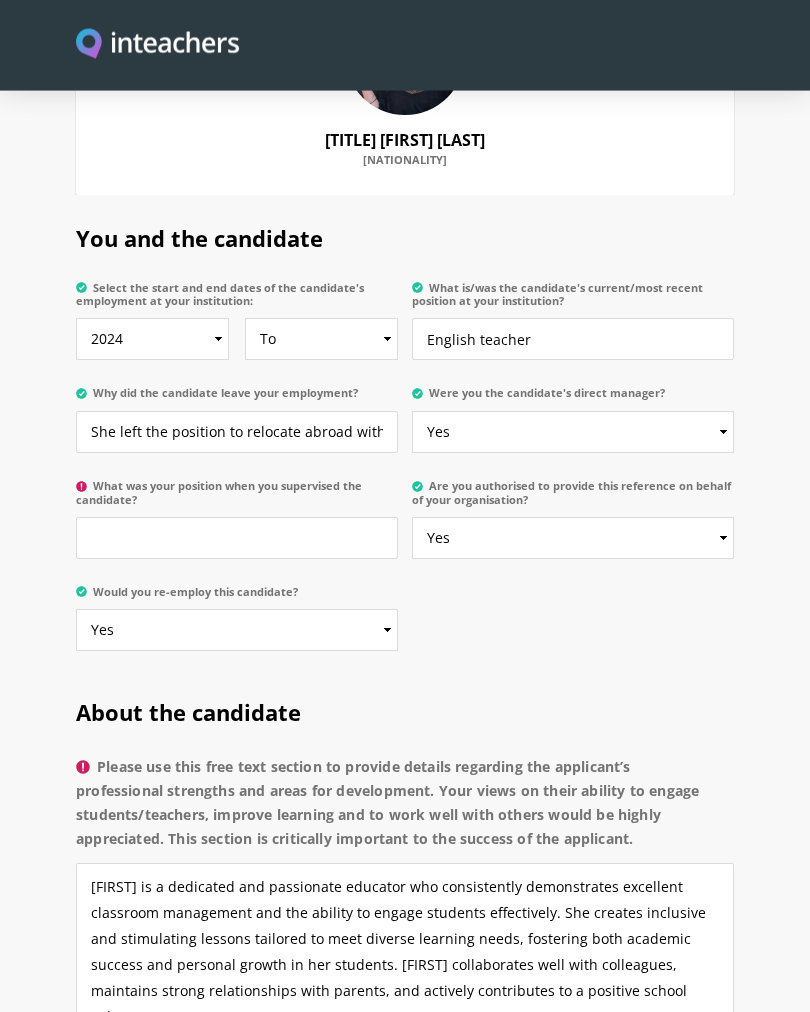 scroll, scrollTop: 989, scrollLeft: 0, axis: vertical 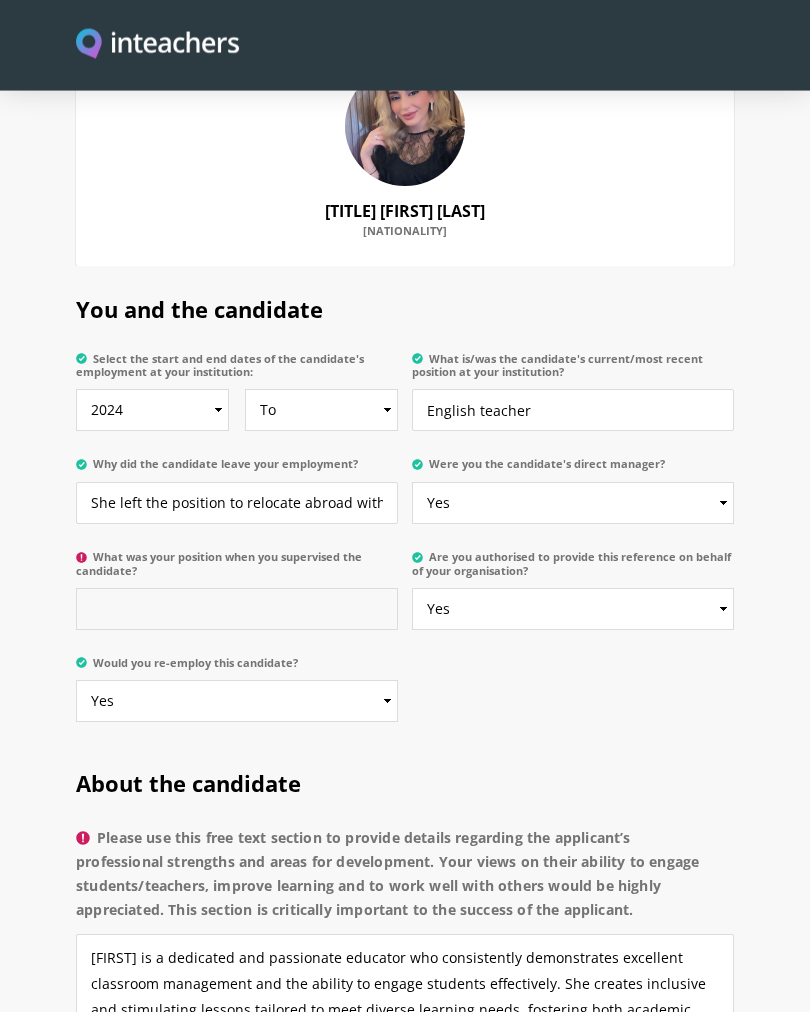 click on "What was your position when you supervised the candidate?" at bounding box center [237, 610] 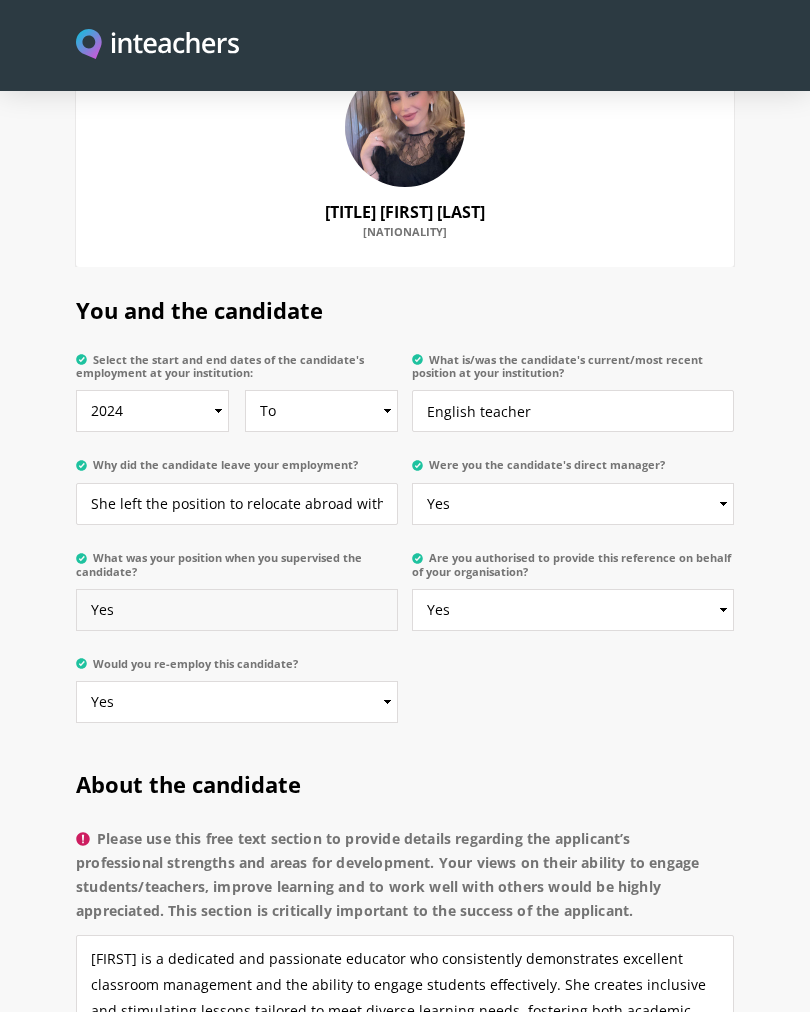 type on "Yes" 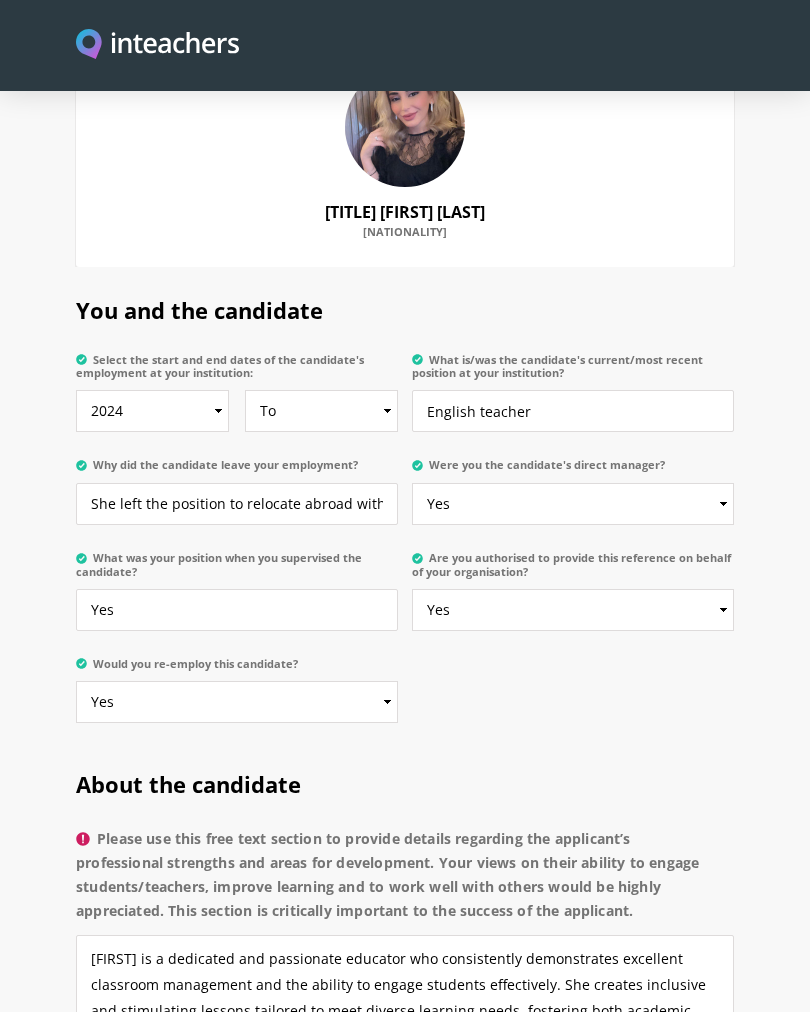 click on "You and the candidate
Select the start and end dates of the candidate's employment at your institution:
From
2025
2024
2023
2022
2021
2020
2019
2018
2017
2016
2015
2014
2013
2012
2011
2010
2009
2008
2007
2006
2005
2004
2003
2002
2001
2000
1999
1998
1997
1996
1995
1994
1993
1992
1991
1990
1989
1988
1987
1986
1985
1984
1983
1982
1981
1980
1979
1978
1977
1976
1975
1974
1973
1972
1971
1970
To
Currently
2025
2024
2023
2022
2021
2020
2019
2018
2017
2016
2015
2014
2013
2012
2011
2010
2009
2008
2007
2006
2005
2004
2003
2002
2001
2000
1999
1998
1997
1996
1995
1994
1993
1992
1991
1990
1989
1988
1987
1986
1985
1984
1983
1982
1981
1980
1979
1978
1977
1976
1975
1974
1973
1972
1971
1970" at bounding box center (405, 504) 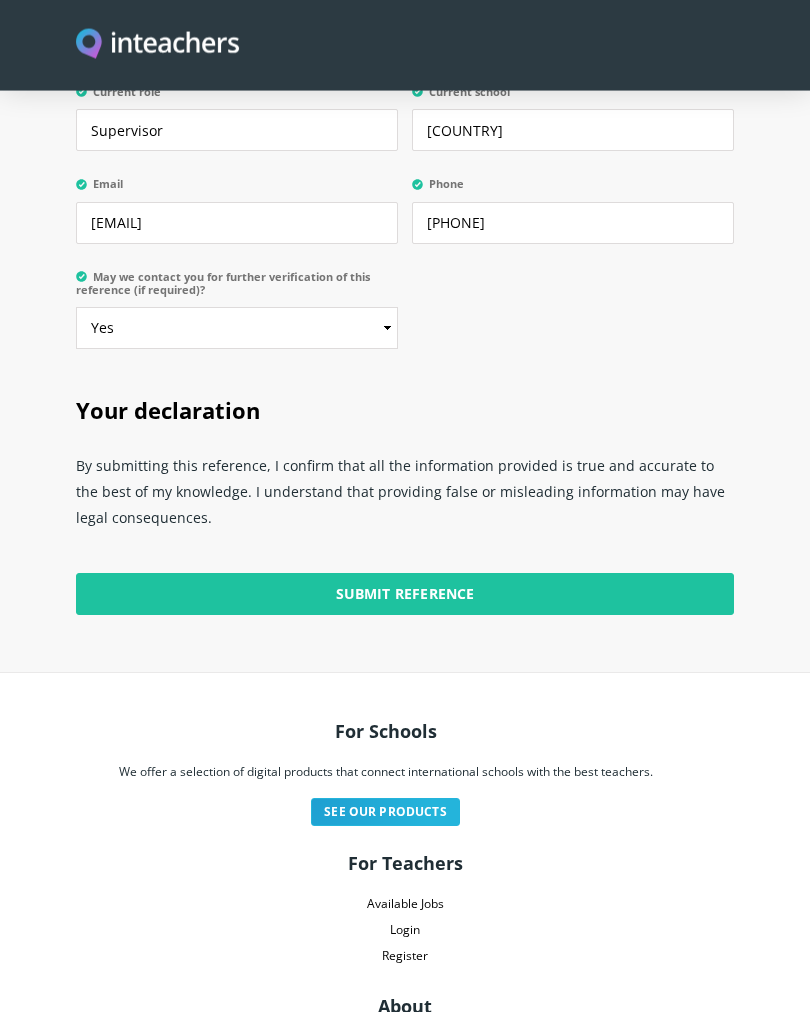 scroll, scrollTop: 5192, scrollLeft: 0, axis: vertical 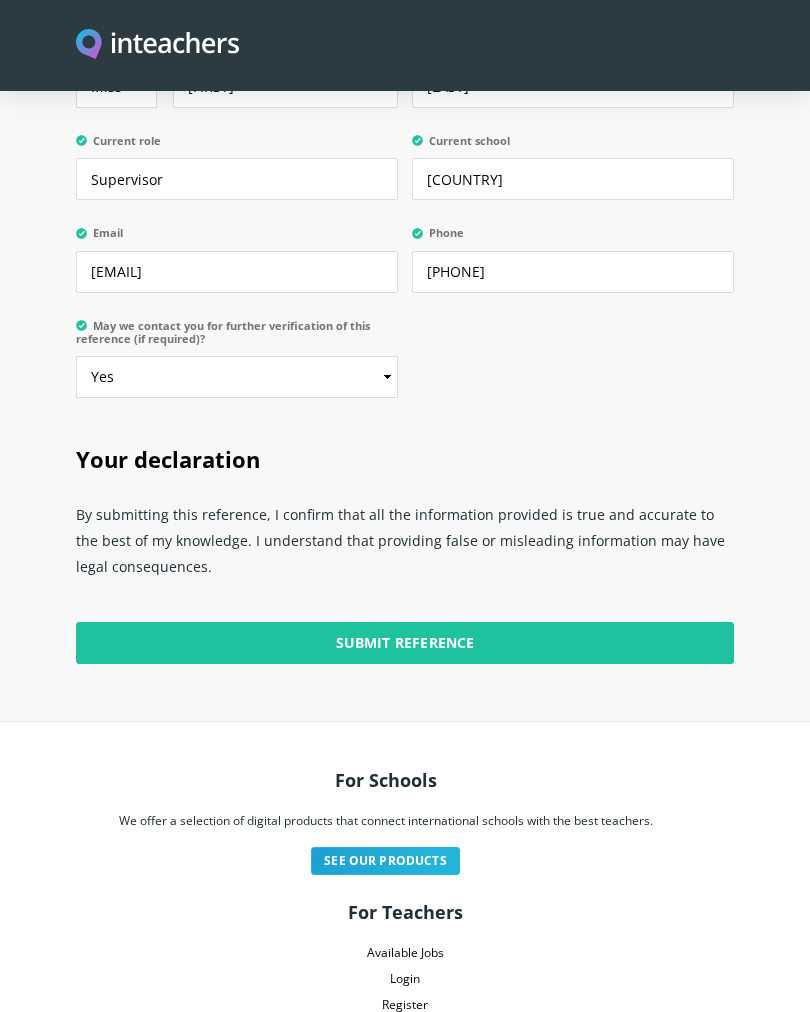 click on "Submit Reference" at bounding box center [405, 643] 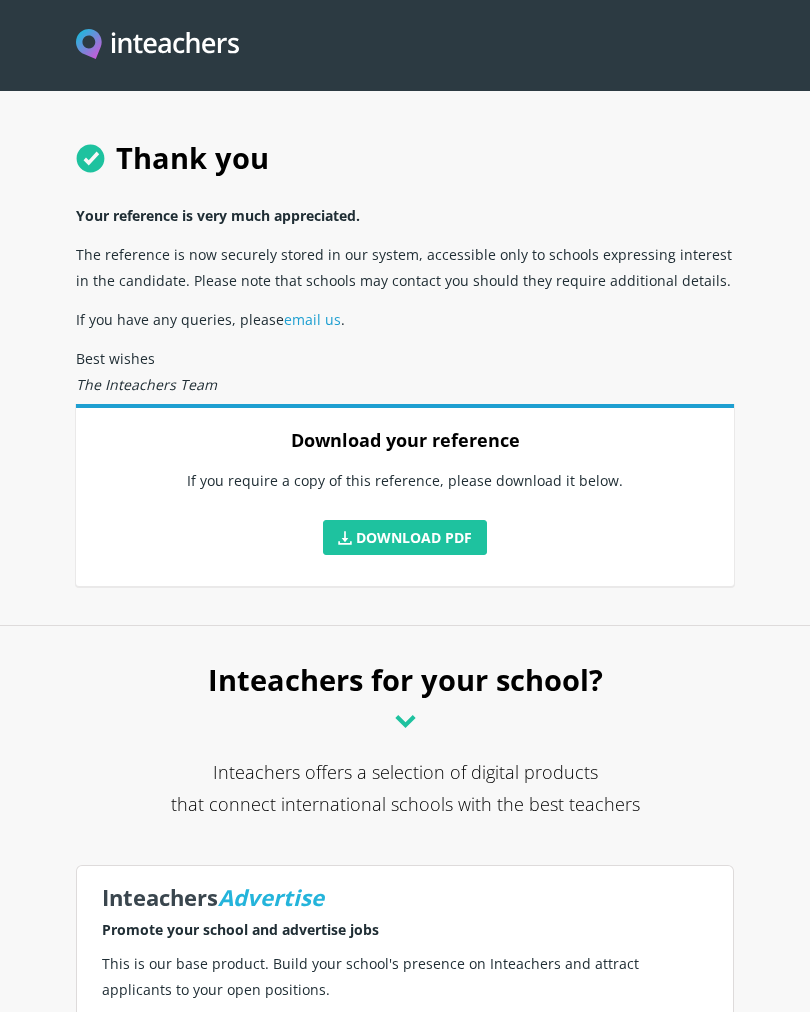 scroll, scrollTop: 0, scrollLeft: 0, axis: both 